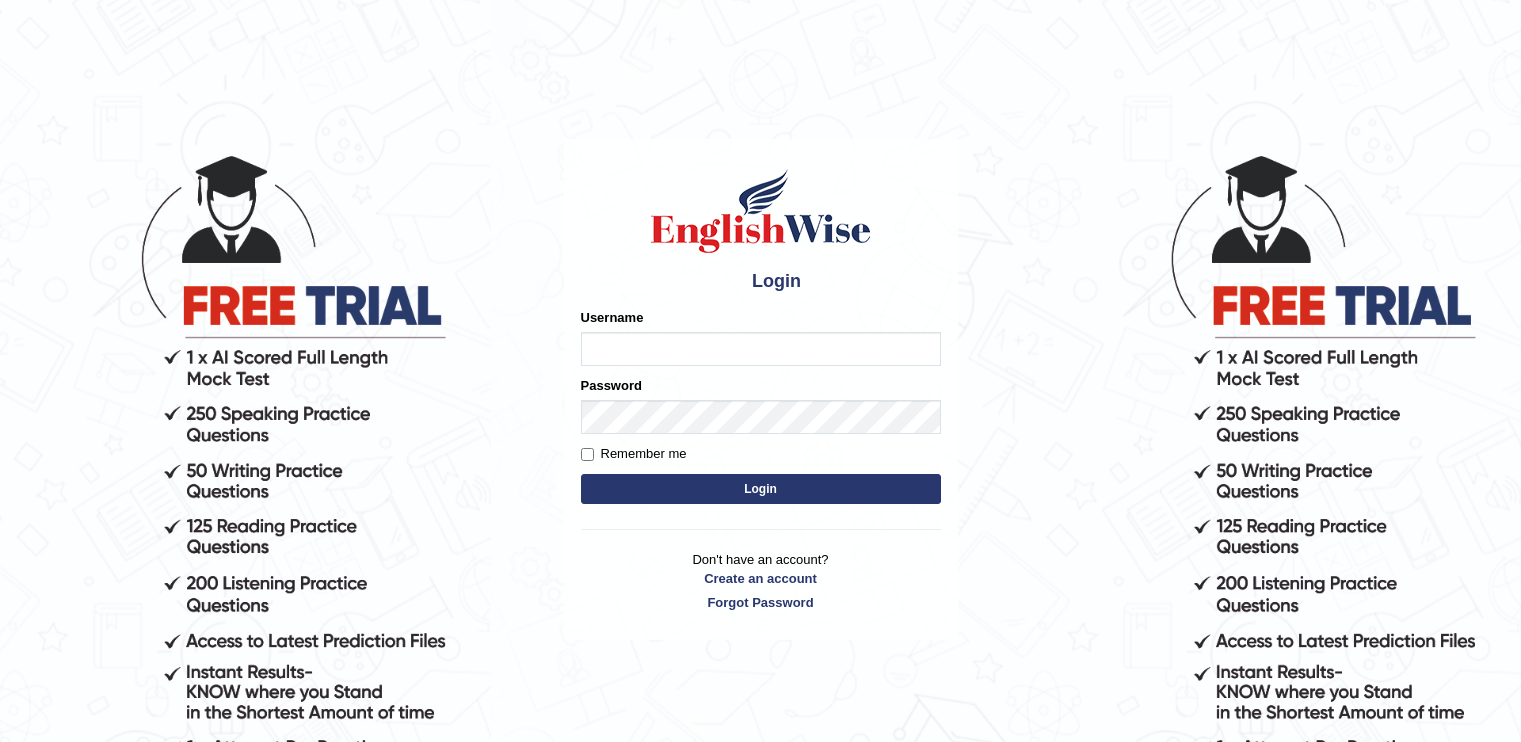 scroll, scrollTop: 0, scrollLeft: 0, axis: both 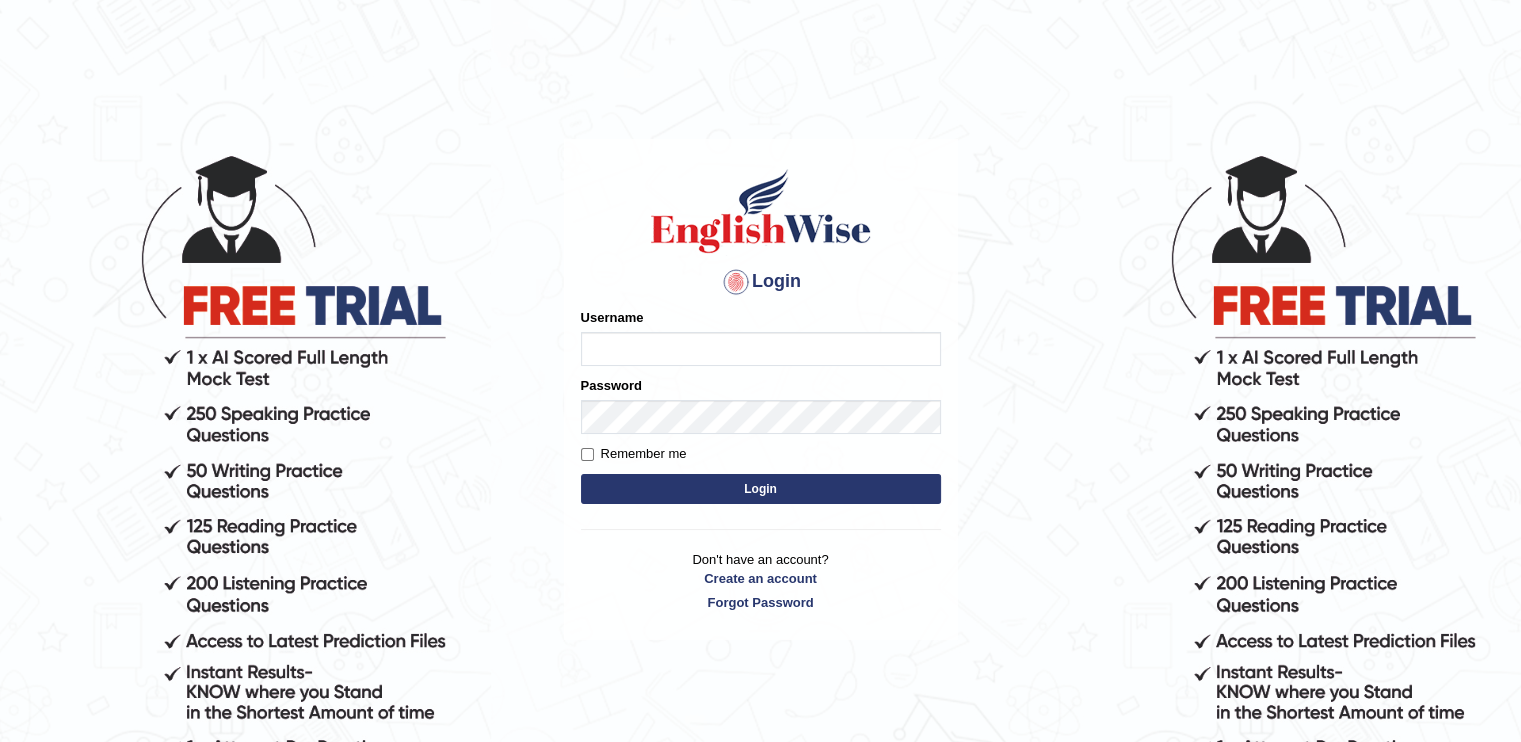 click on "Username" at bounding box center [761, 349] 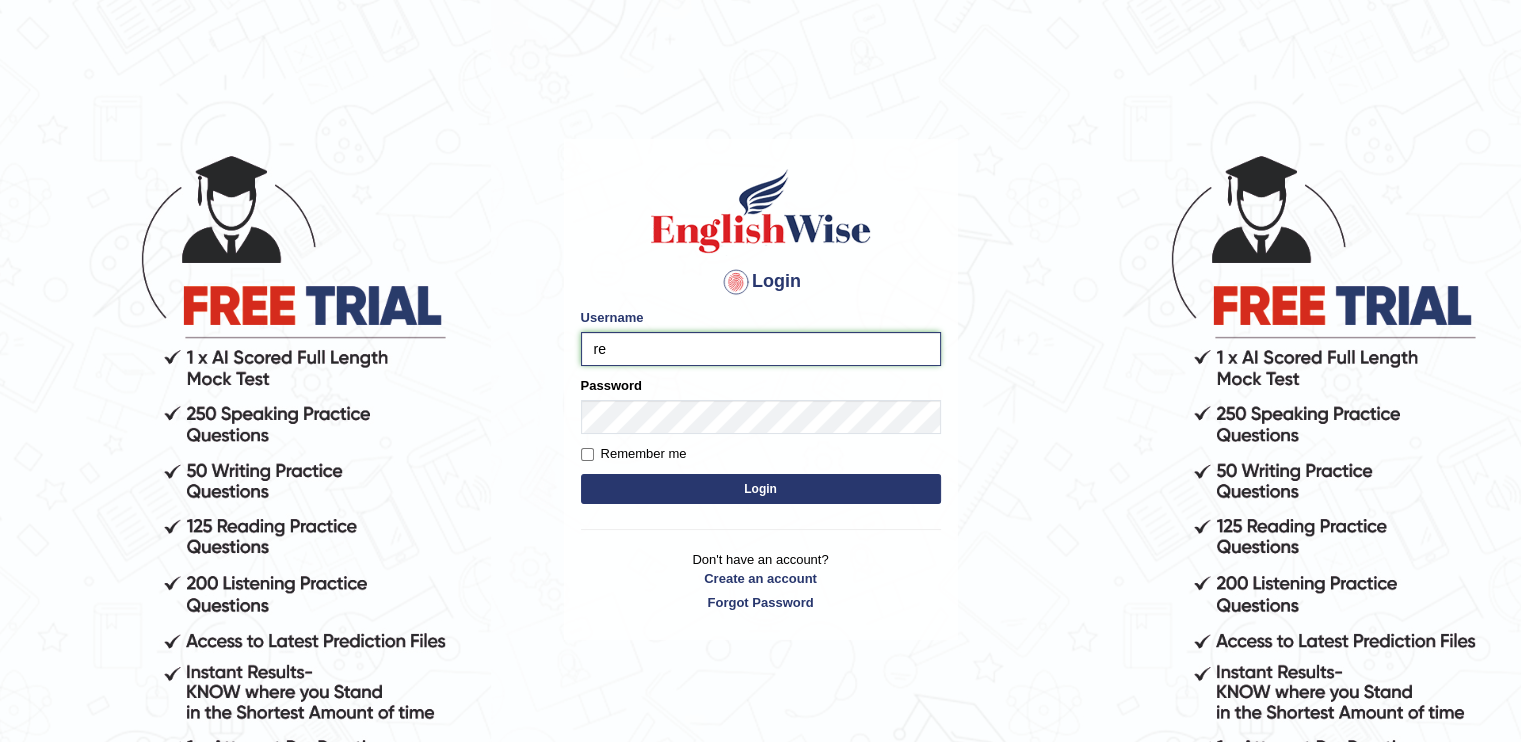 click on "re" at bounding box center (761, 349) 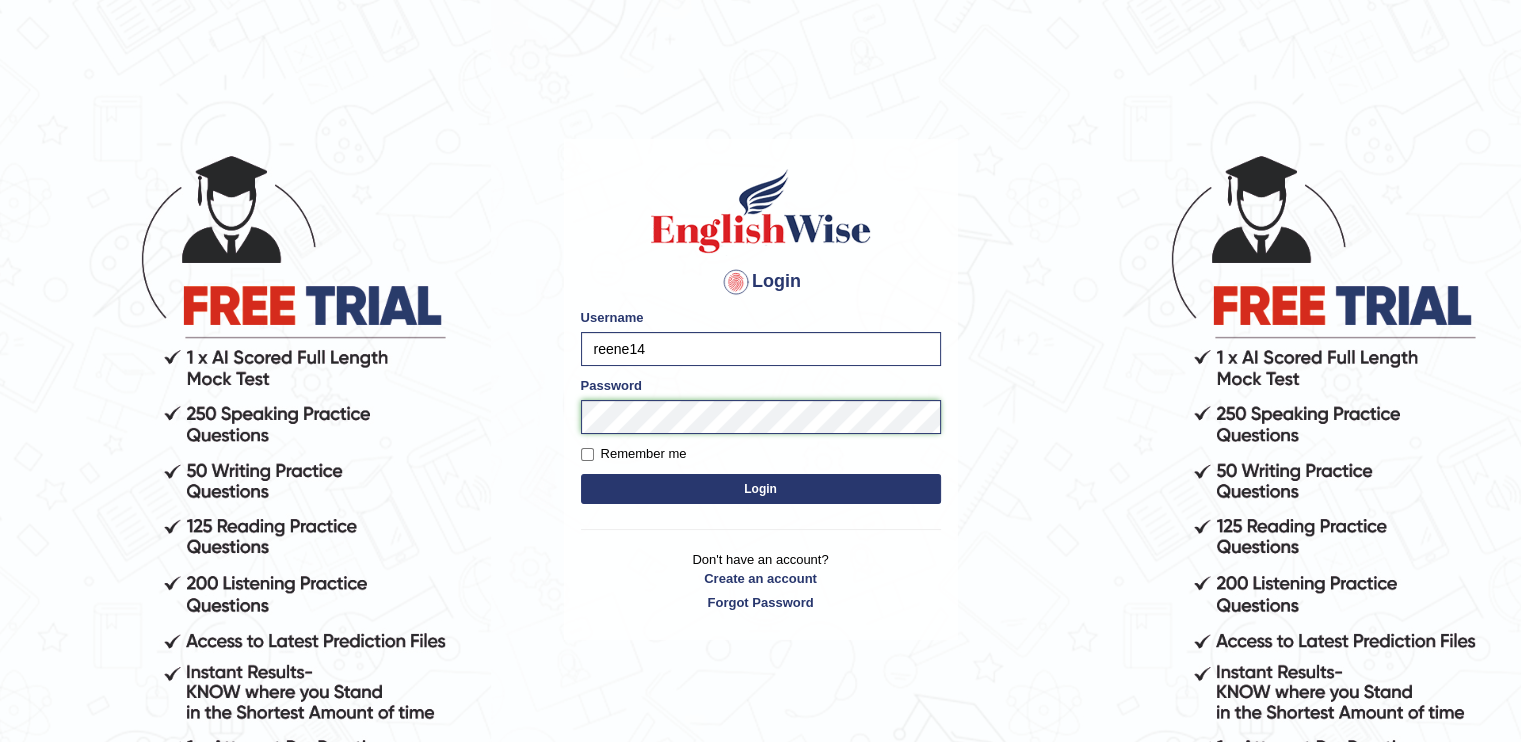 click on "Login
Please fix the following errors:
Username
reene14
Password
Remember me
Login
Don't have an account?
Create an account
Forgot Password
2025 ©  English Wise.  All Rights Reserved  Back to English Wise" at bounding box center [760, 447] 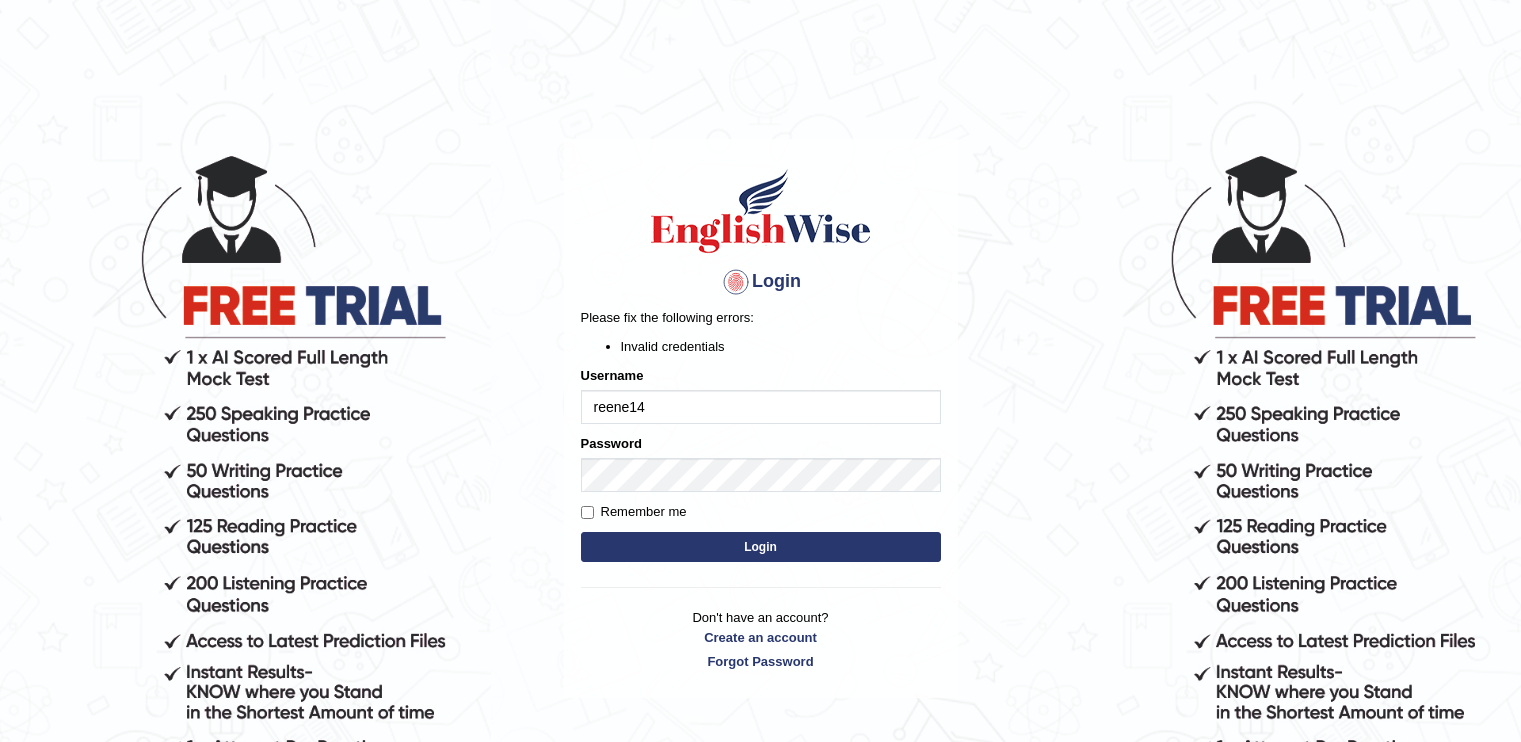 scroll, scrollTop: 0, scrollLeft: 0, axis: both 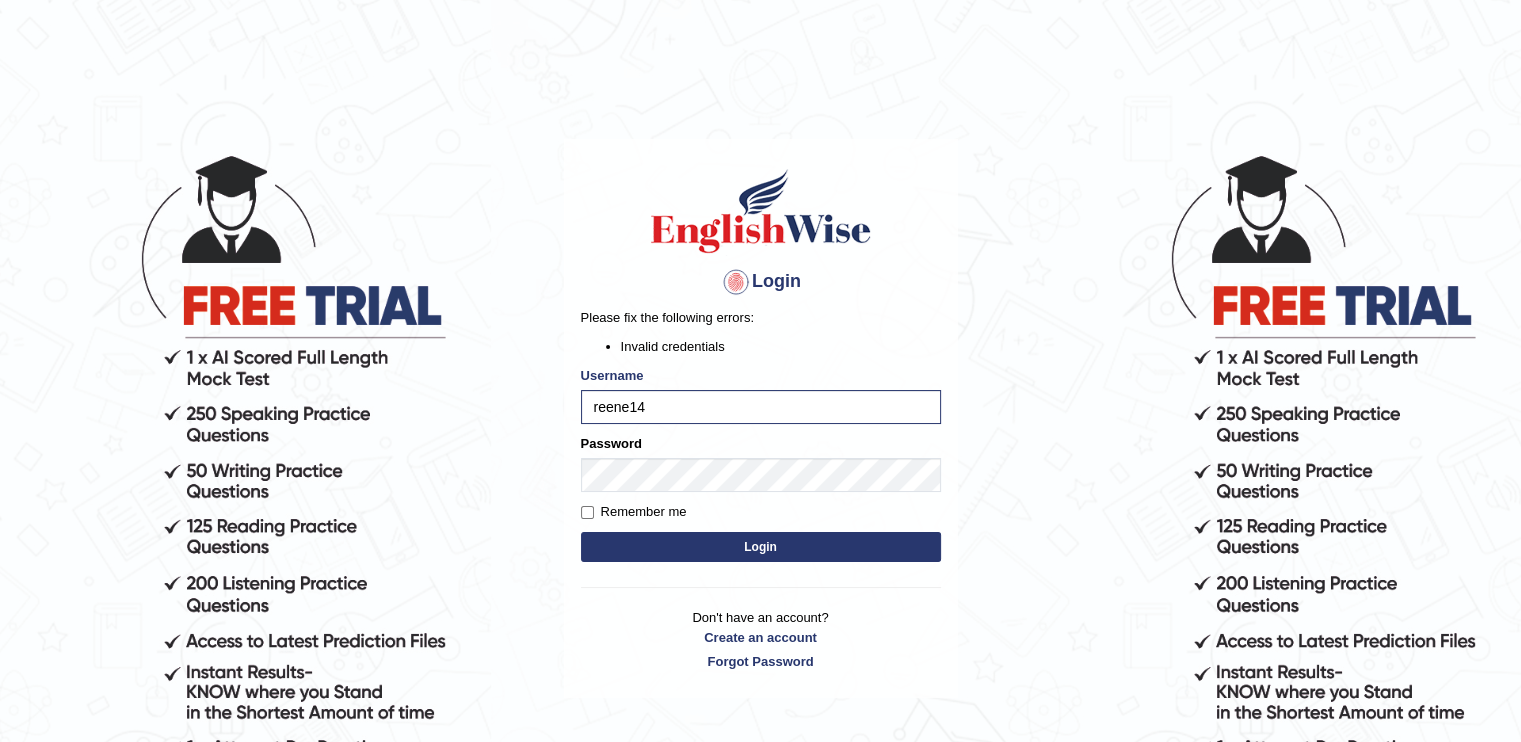 click on "Login
Please fix the following errors: Invalid credentials
Username
reene14
Password
Remember me
Login
Don't have an account?
Create an account
Forgot Password
2025 ©  English Wise.  All Rights Reserved  Back to English Wise" at bounding box center (760, 447) 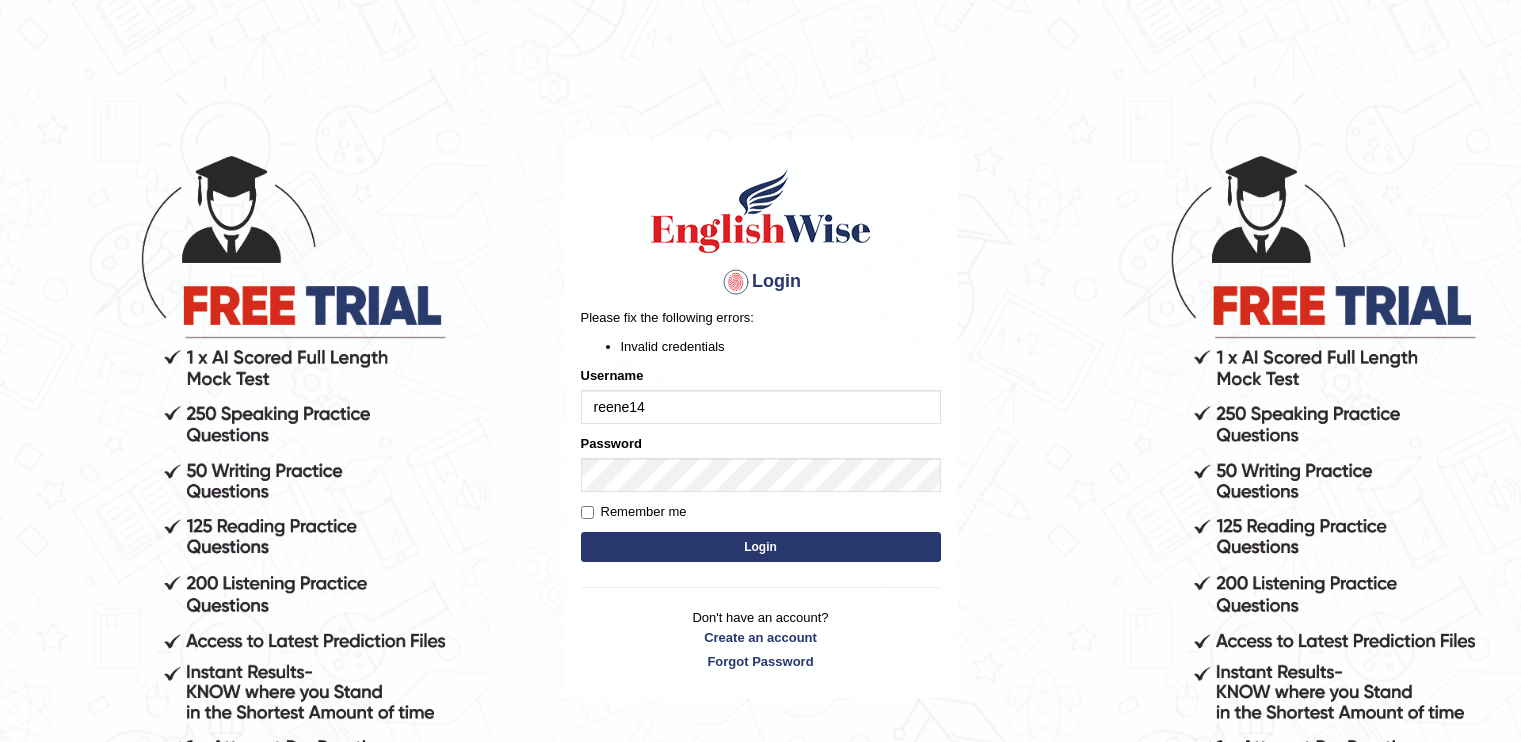 scroll, scrollTop: 0, scrollLeft: 0, axis: both 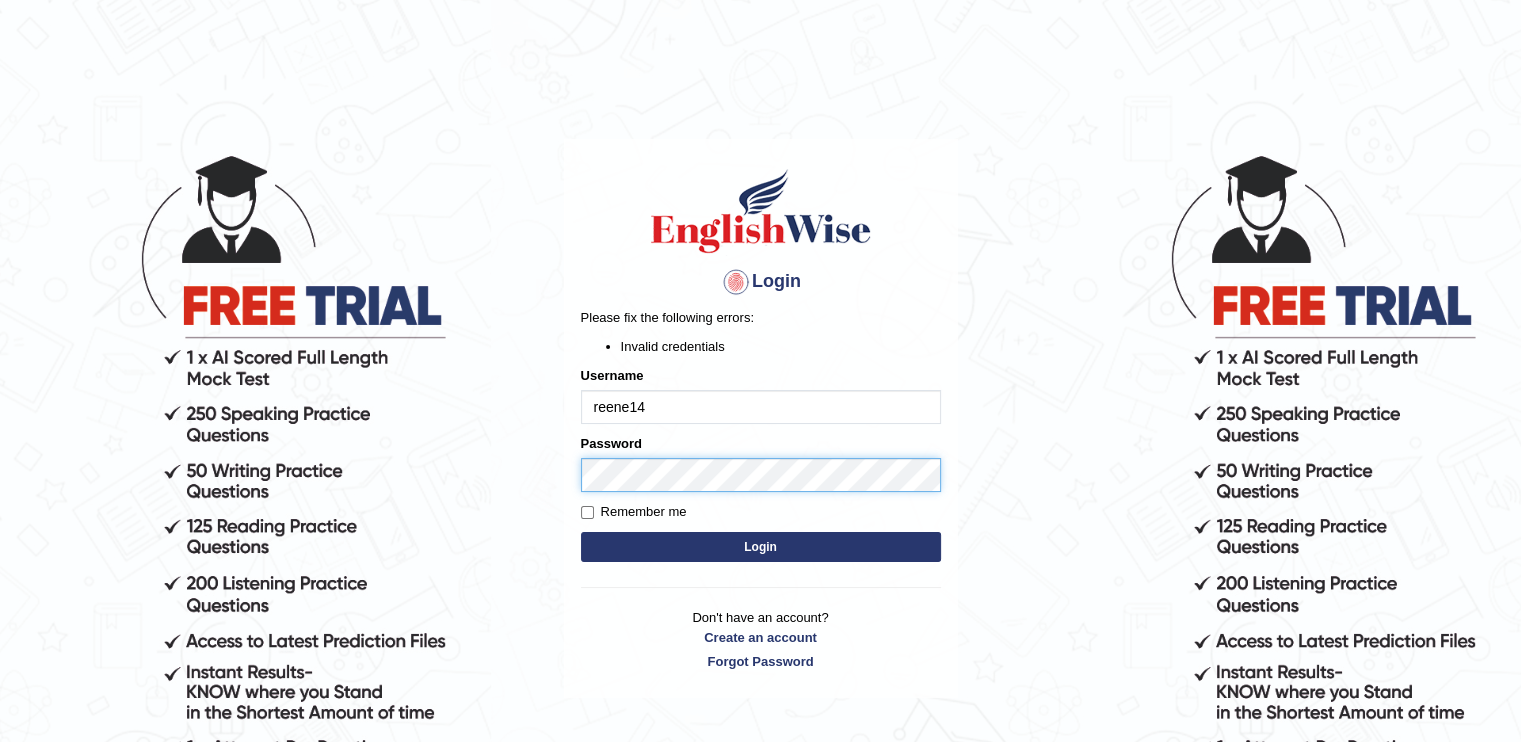 click on "Login
Please fix the following errors: Invalid credentials
Username
reene14
Password
Remember me
Login
Don't have an account?
Create an account
Forgot Password
2025 ©  English Wise.  All Rights Reserved  Back to English Wise" at bounding box center (760, 447) 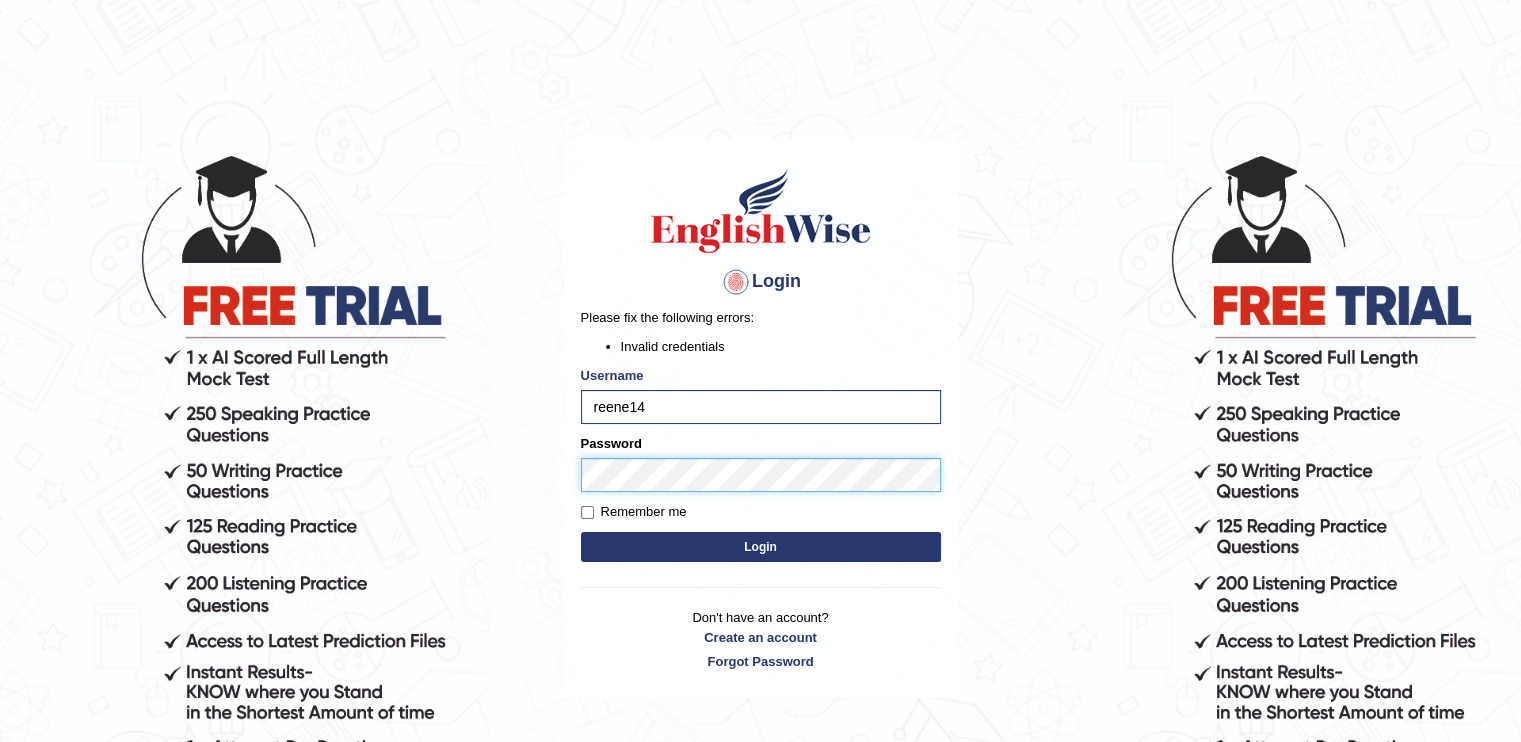 click on "Login" at bounding box center (761, 547) 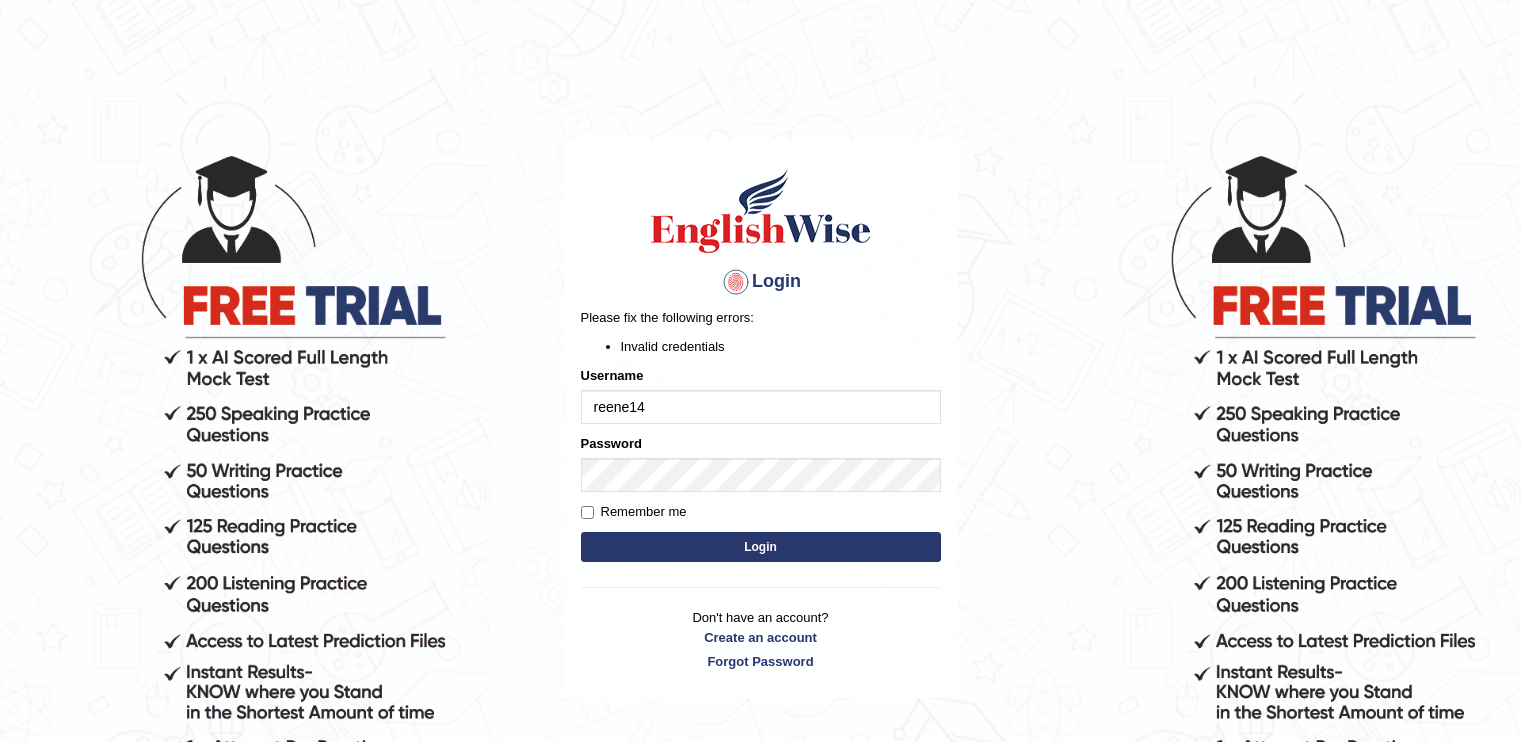scroll, scrollTop: 0, scrollLeft: 0, axis: both 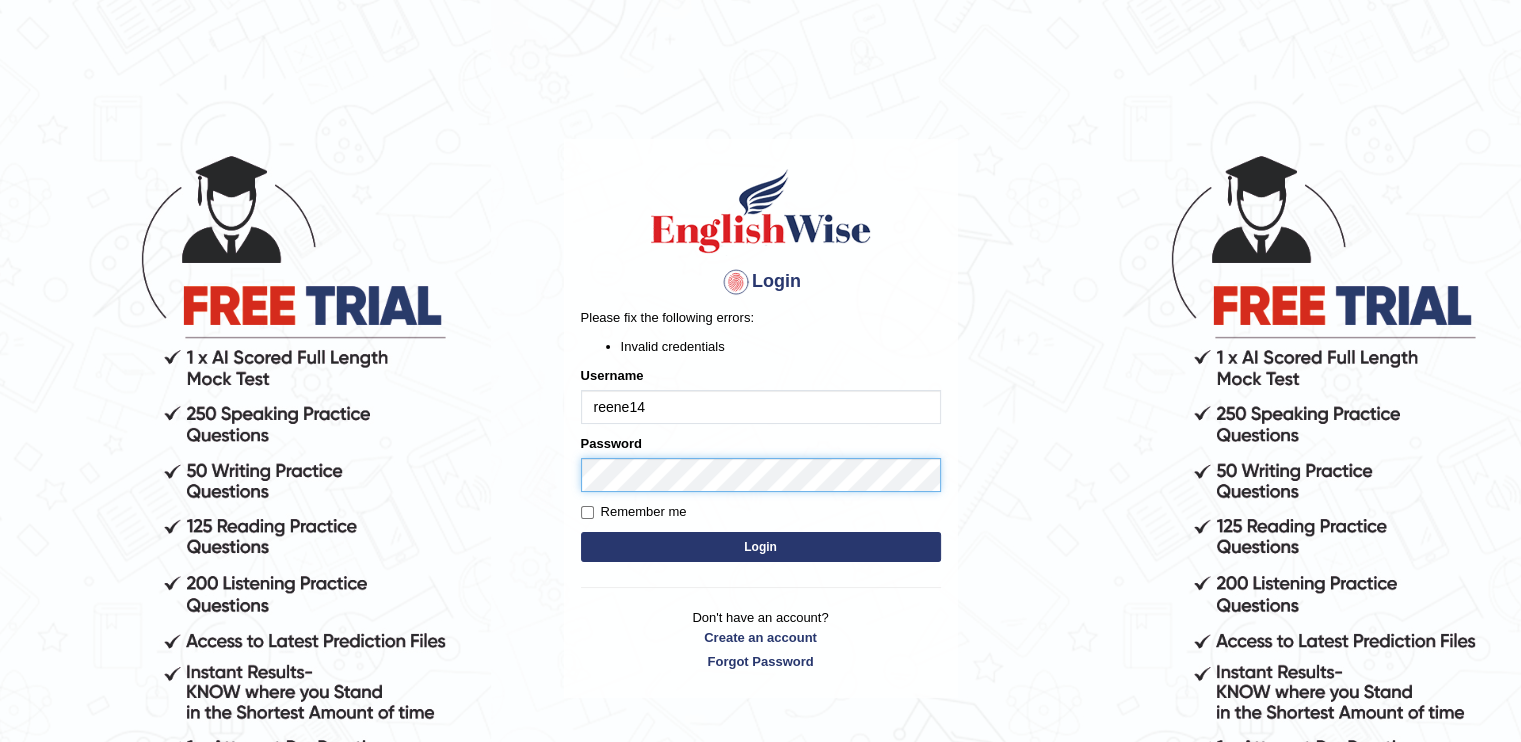 click on "Login
Please fix the following errors: Invalid credentials
Username
reene14
Password
Remember me
Login
Don't have an account?
Create an account
Forgot Password
2025 ©  English Wise.  All Rights Reserved  Back to English Wise" at bounding box center (760, 447) 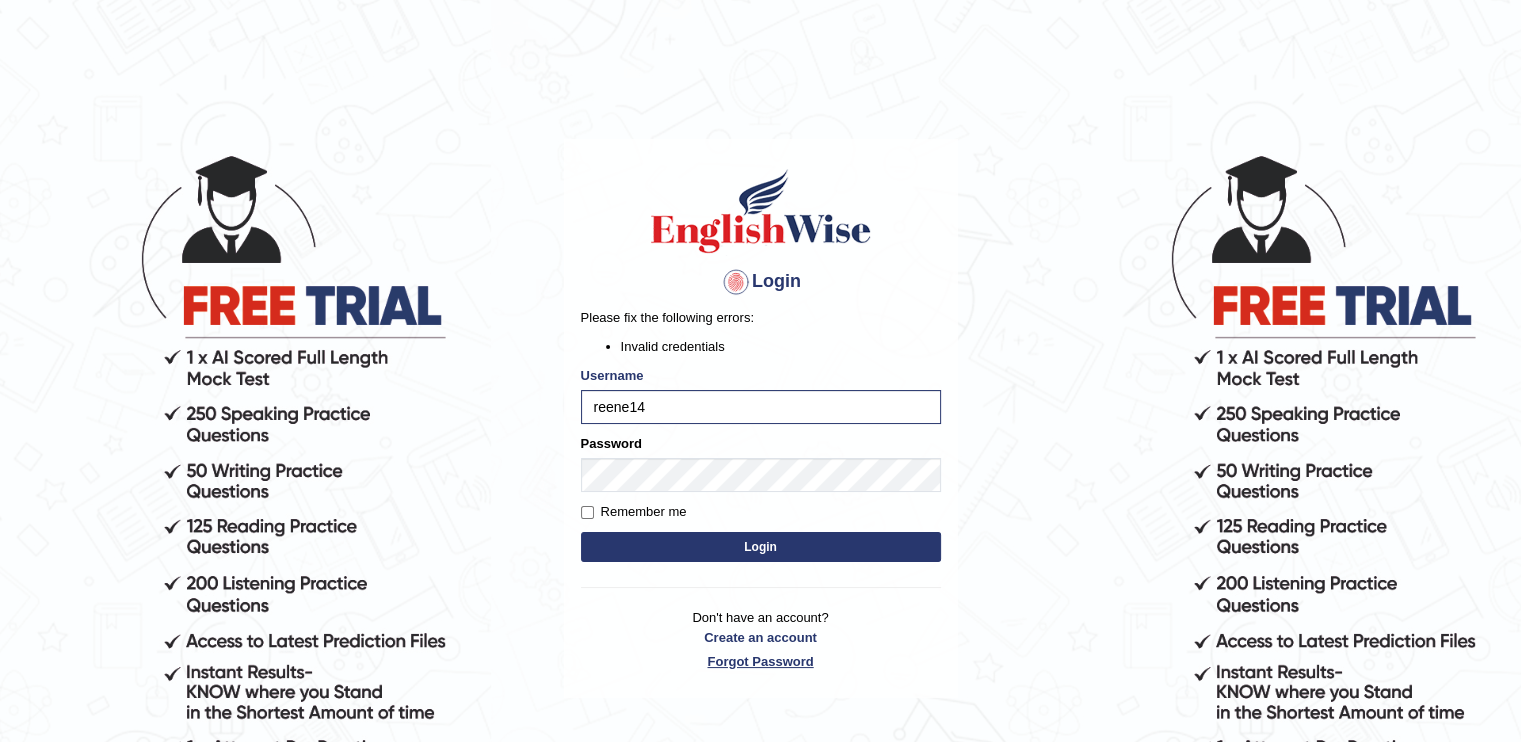 click on "Forgot Password" at bounding box center [761, 661] 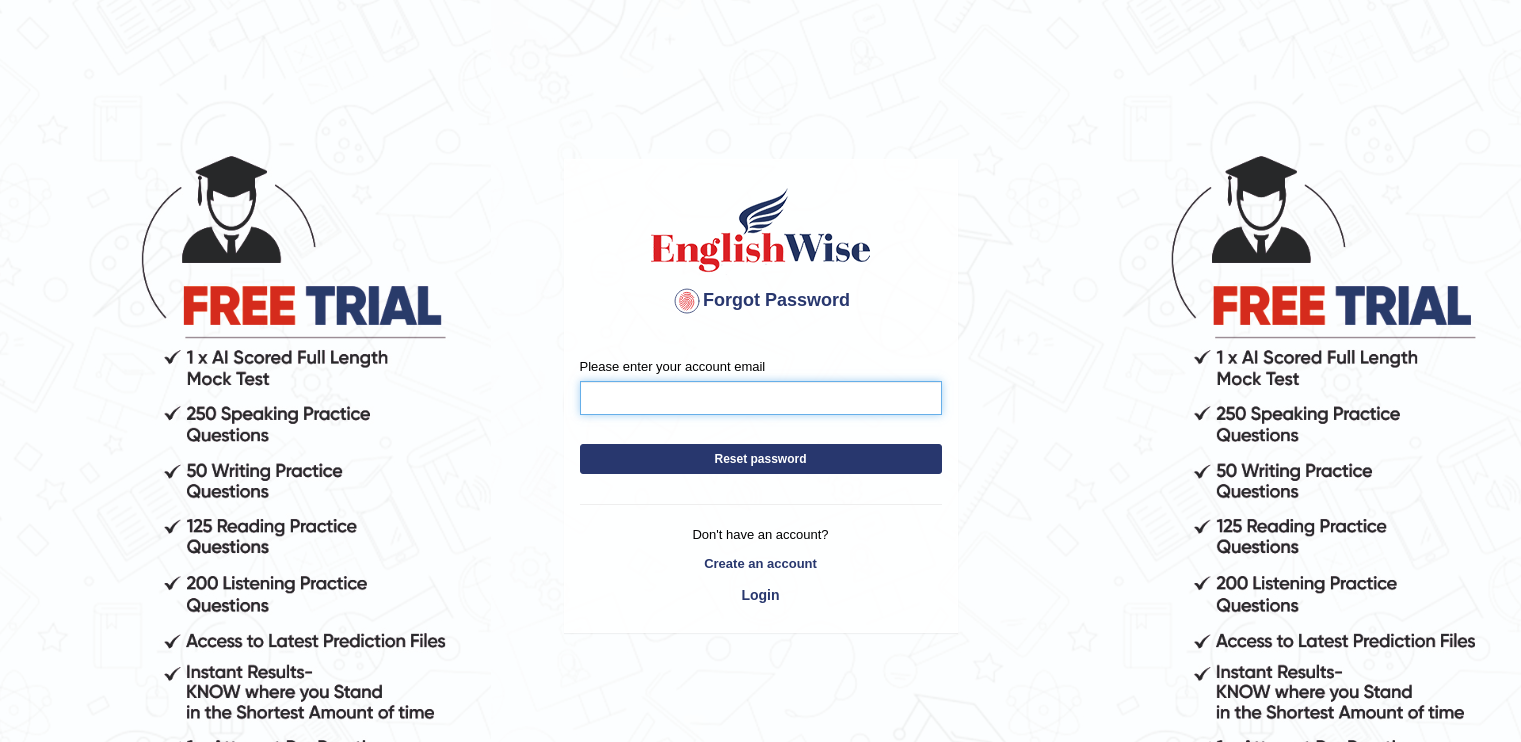 scroll, scrollTop: 0, scrollLeft: 0, axis: both 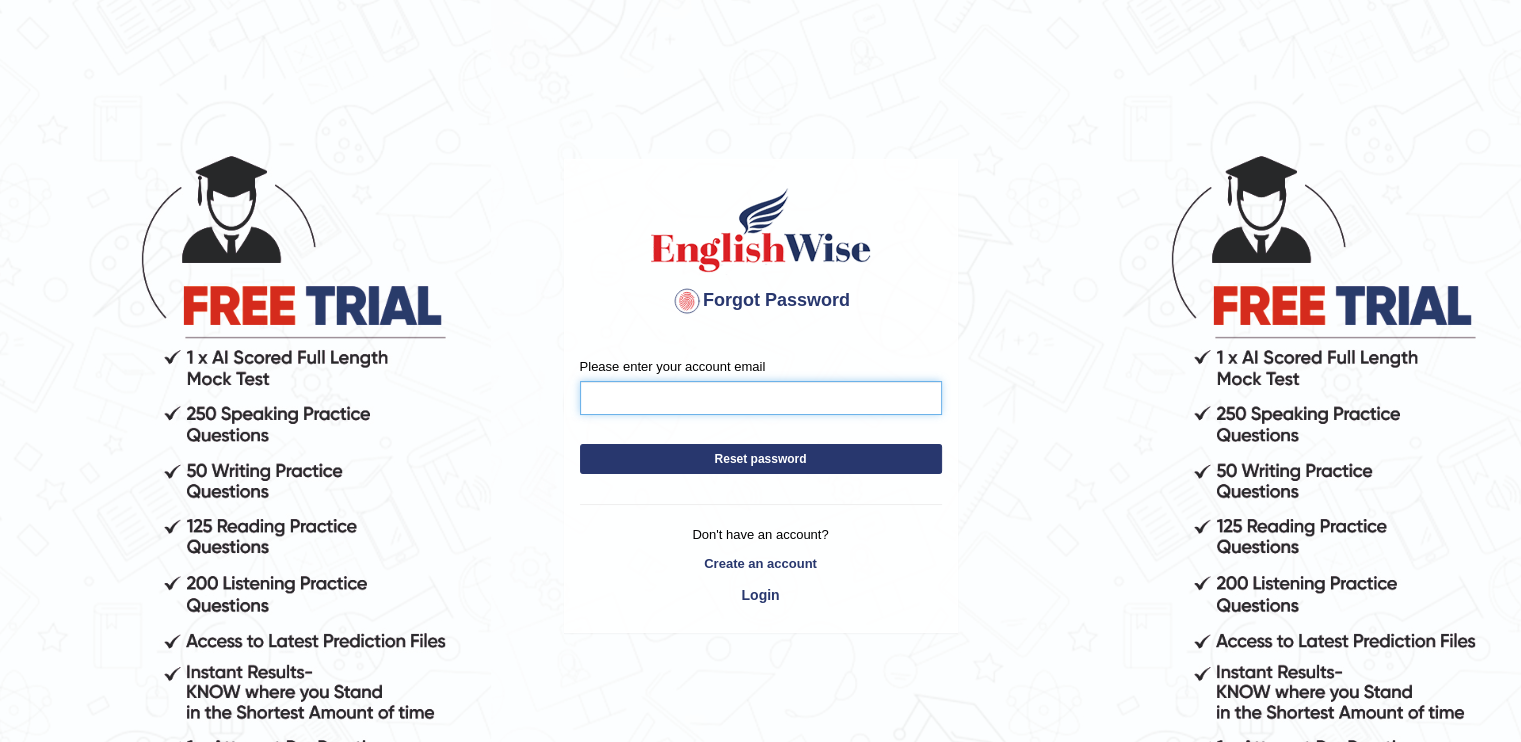 drag, startPoint x: 0, startPoint y: 0, endPoint x: 644, endPoint y: 382, distance: 748.77234 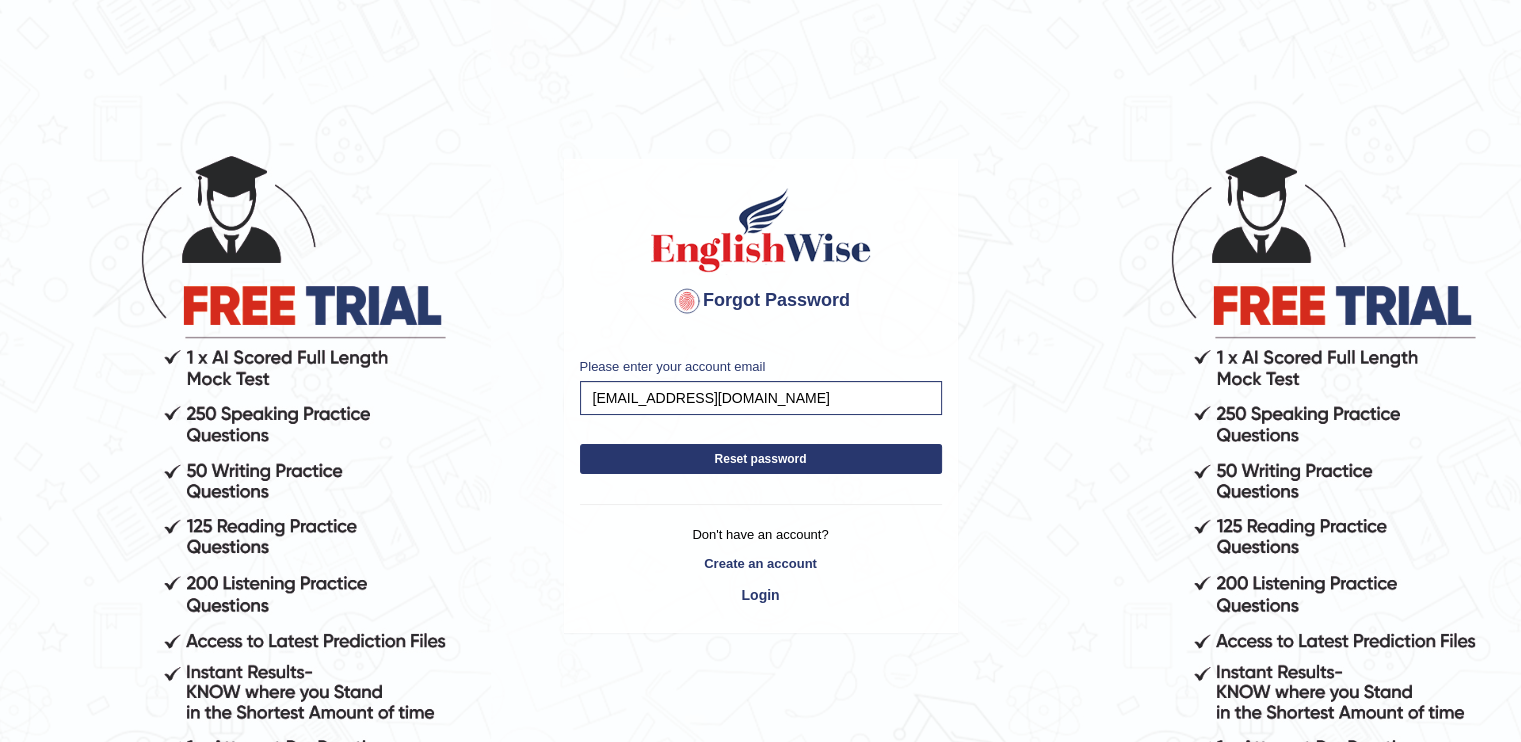 click on "Reset password" at bounding box center [761, 459] 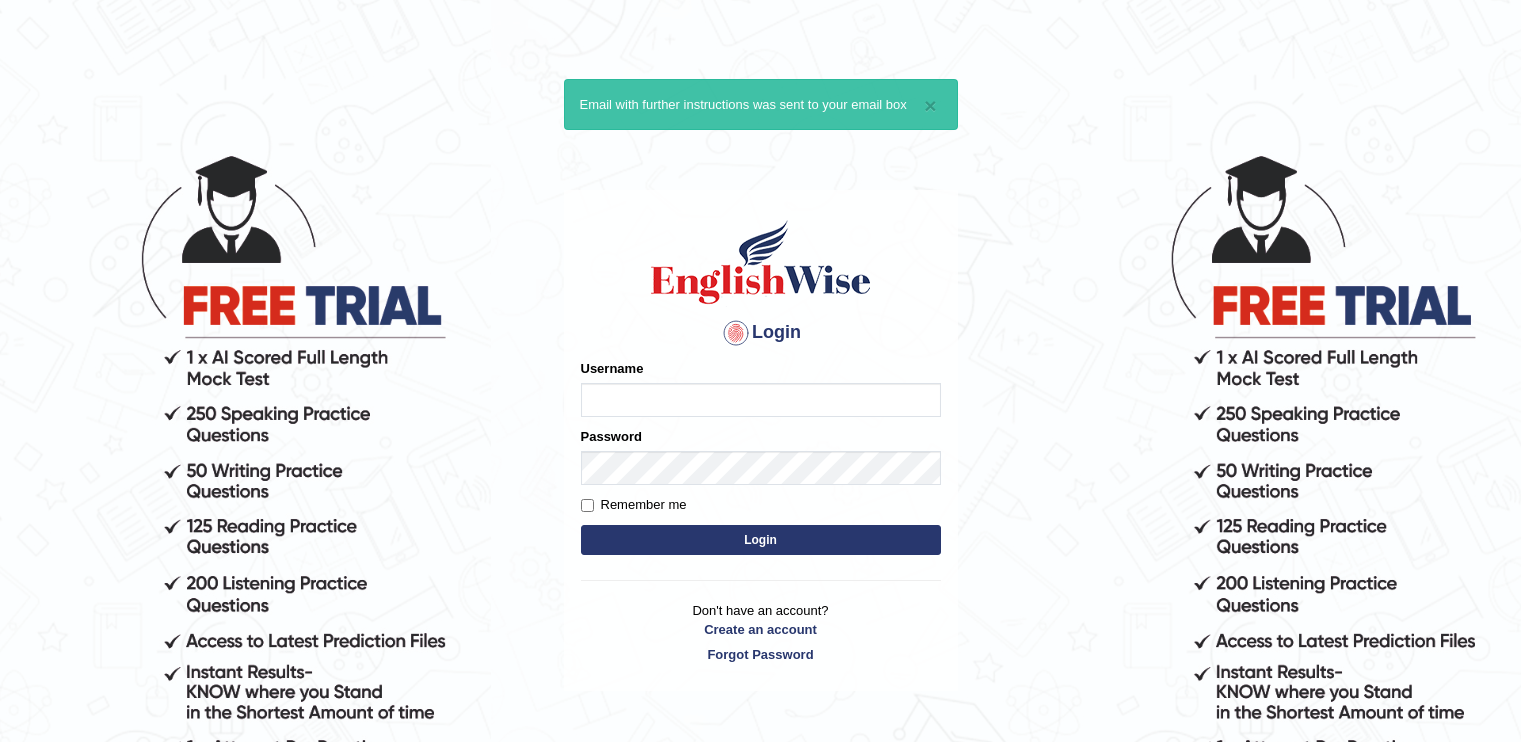 scroll, scrollTop: 0, scrollLeft: 0, axis: both 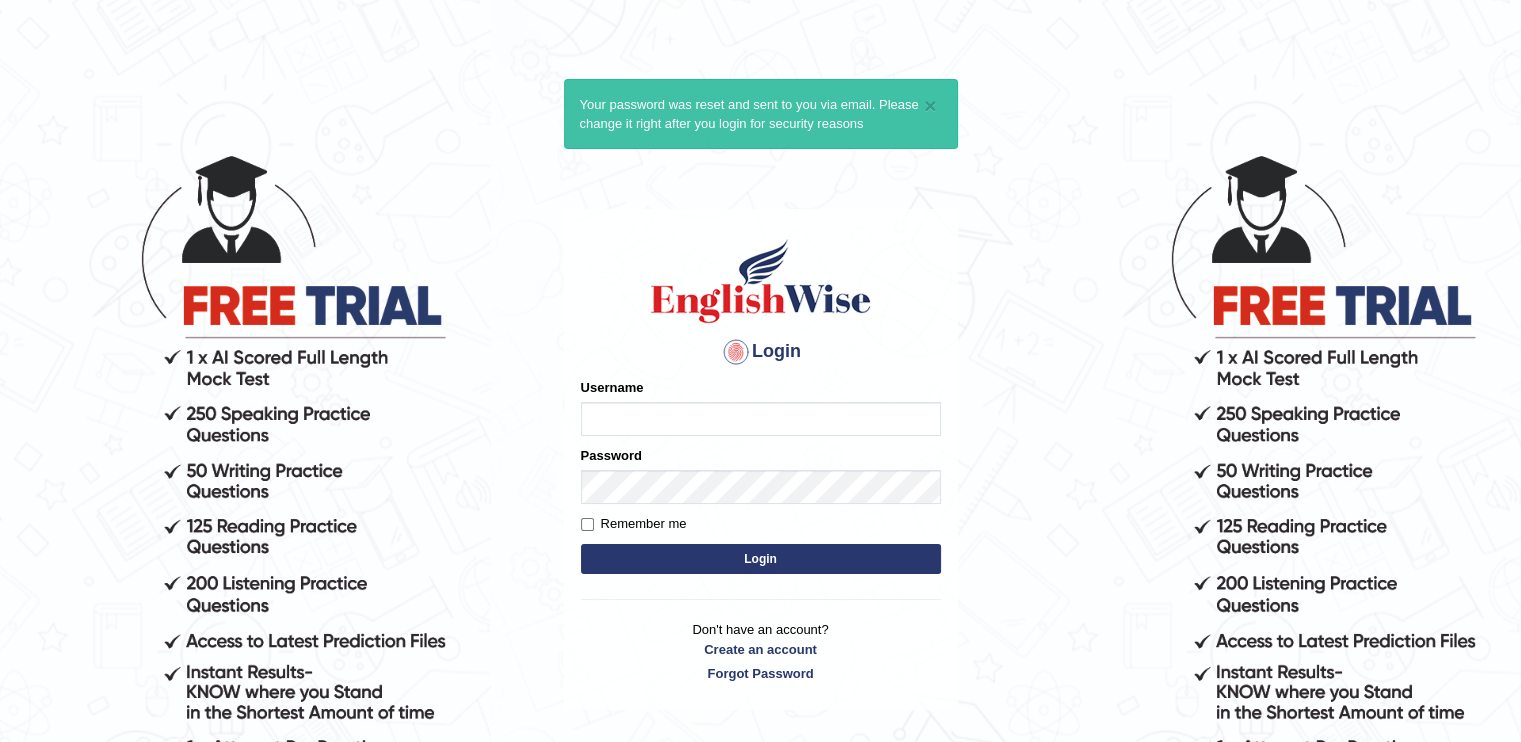 click on "Username" at bounding box center [761, 419] 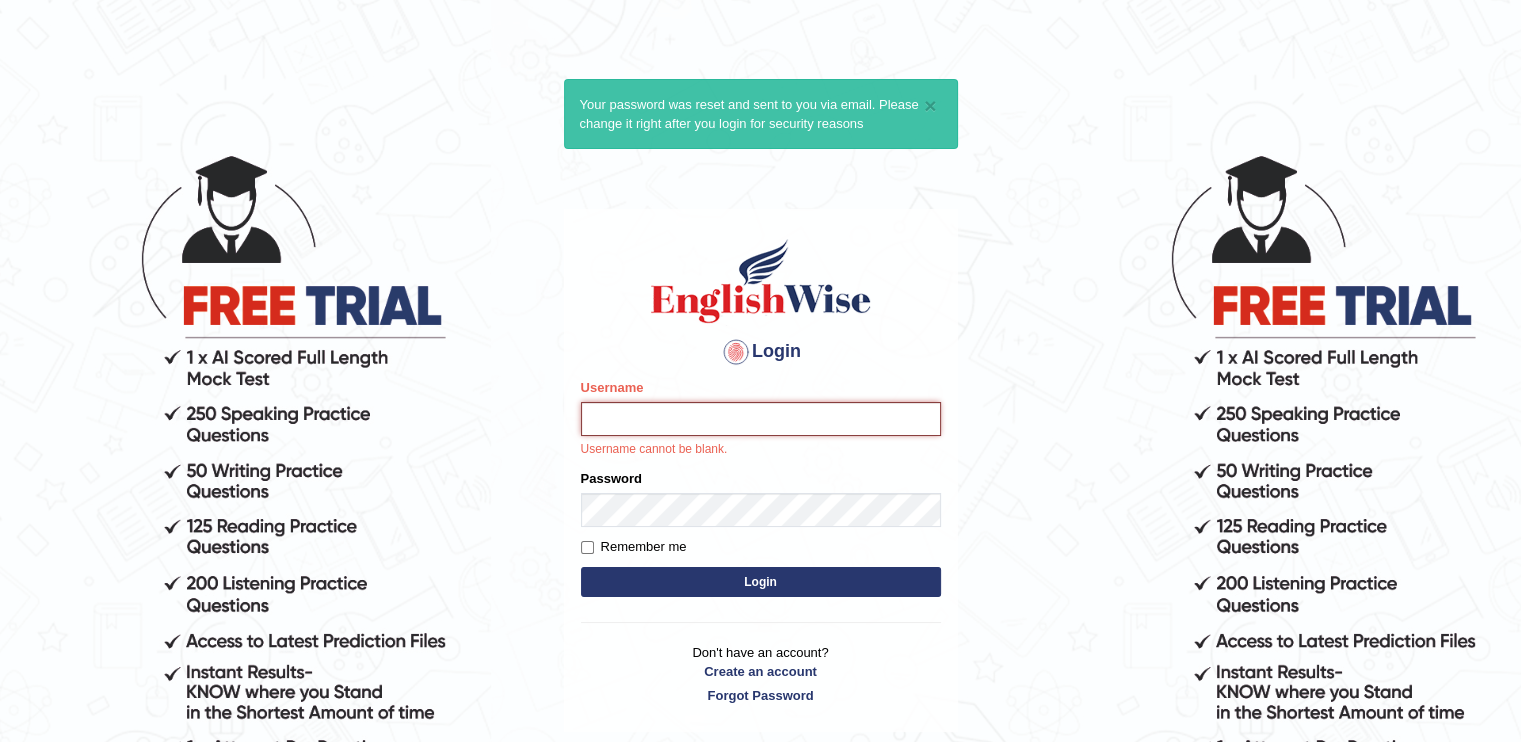 type on "reene14" 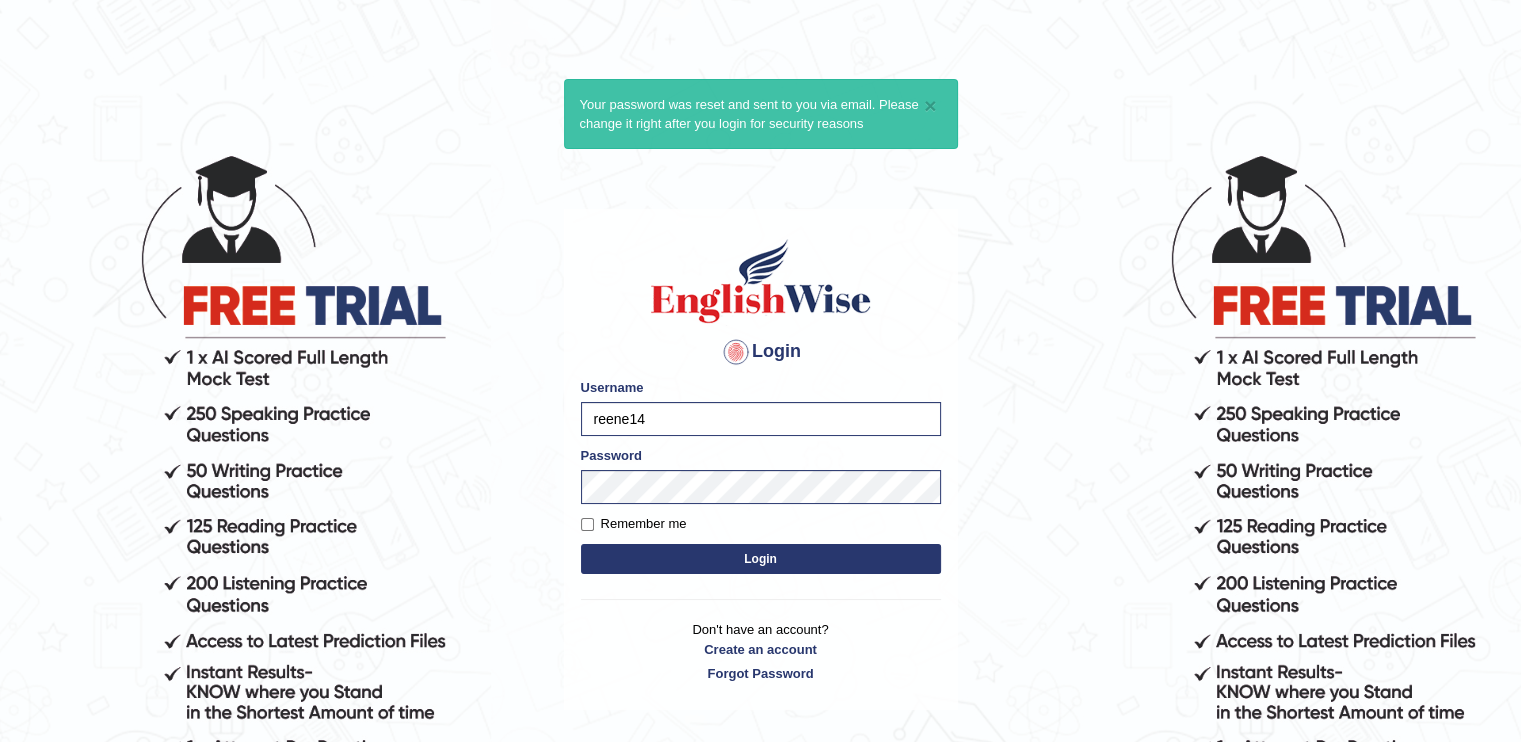 click on "Login" at bounding box center [761, 559] 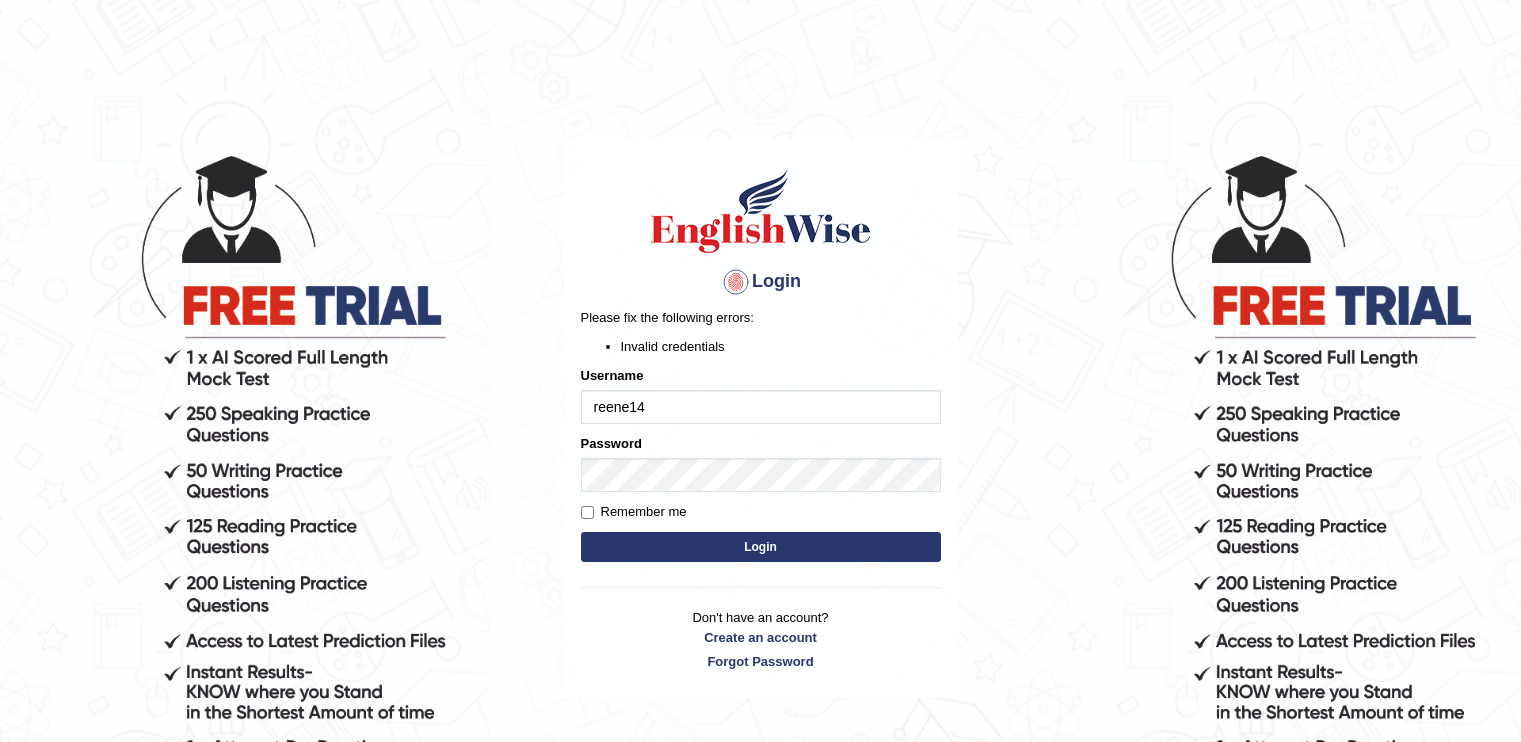 scroll, scrollTop: 0, scrollLeft: 0, axis: both 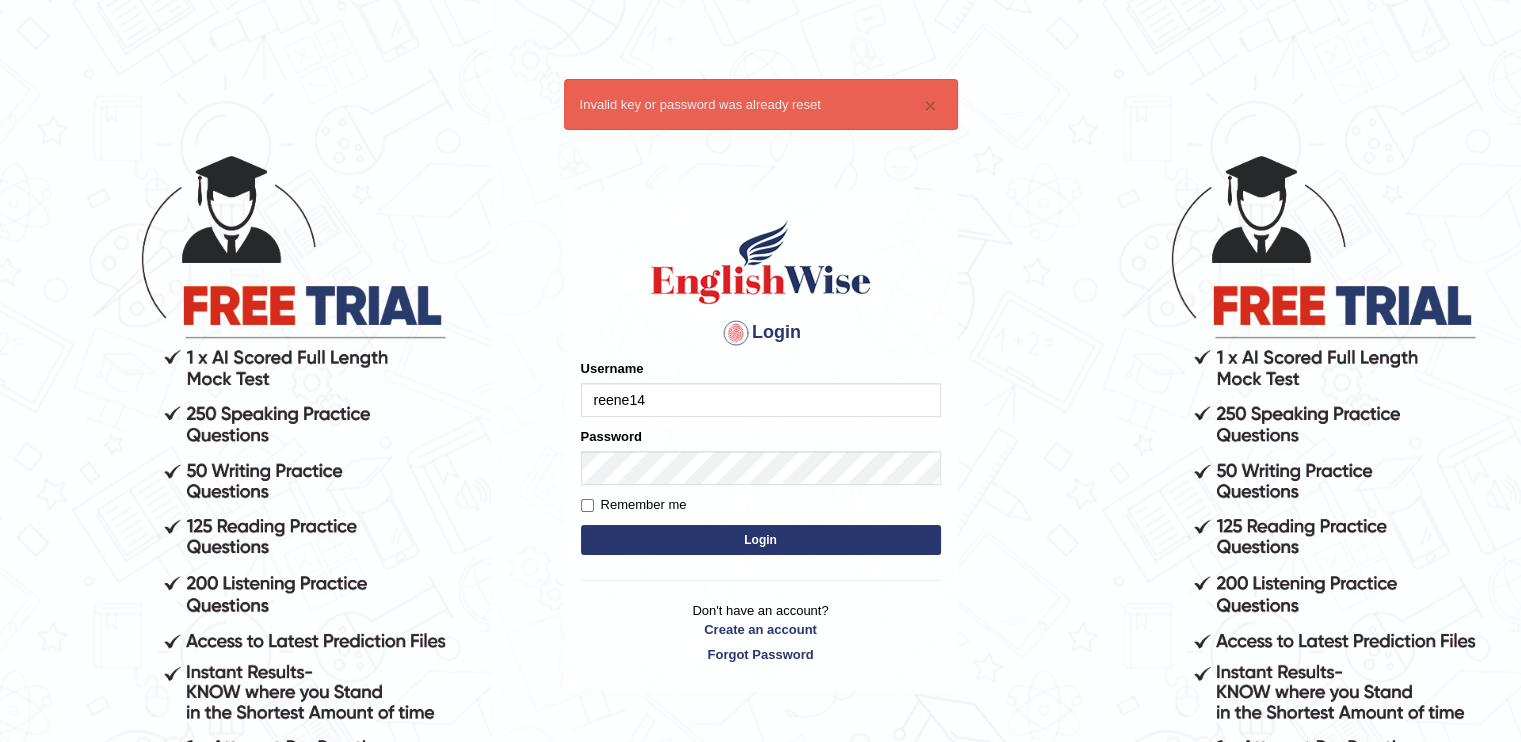 type on "reene14" 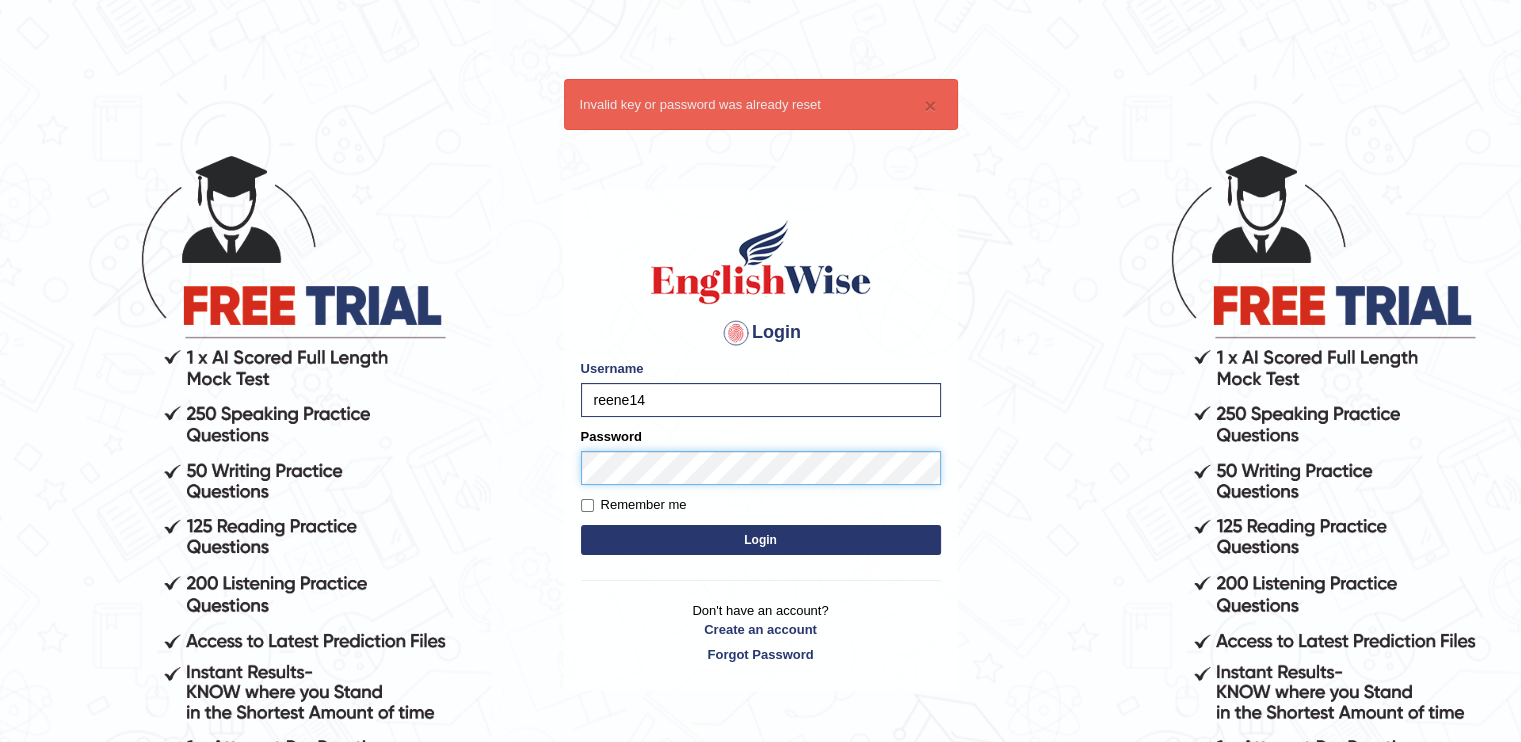 click on "Login" at bounding box center (761, 540) 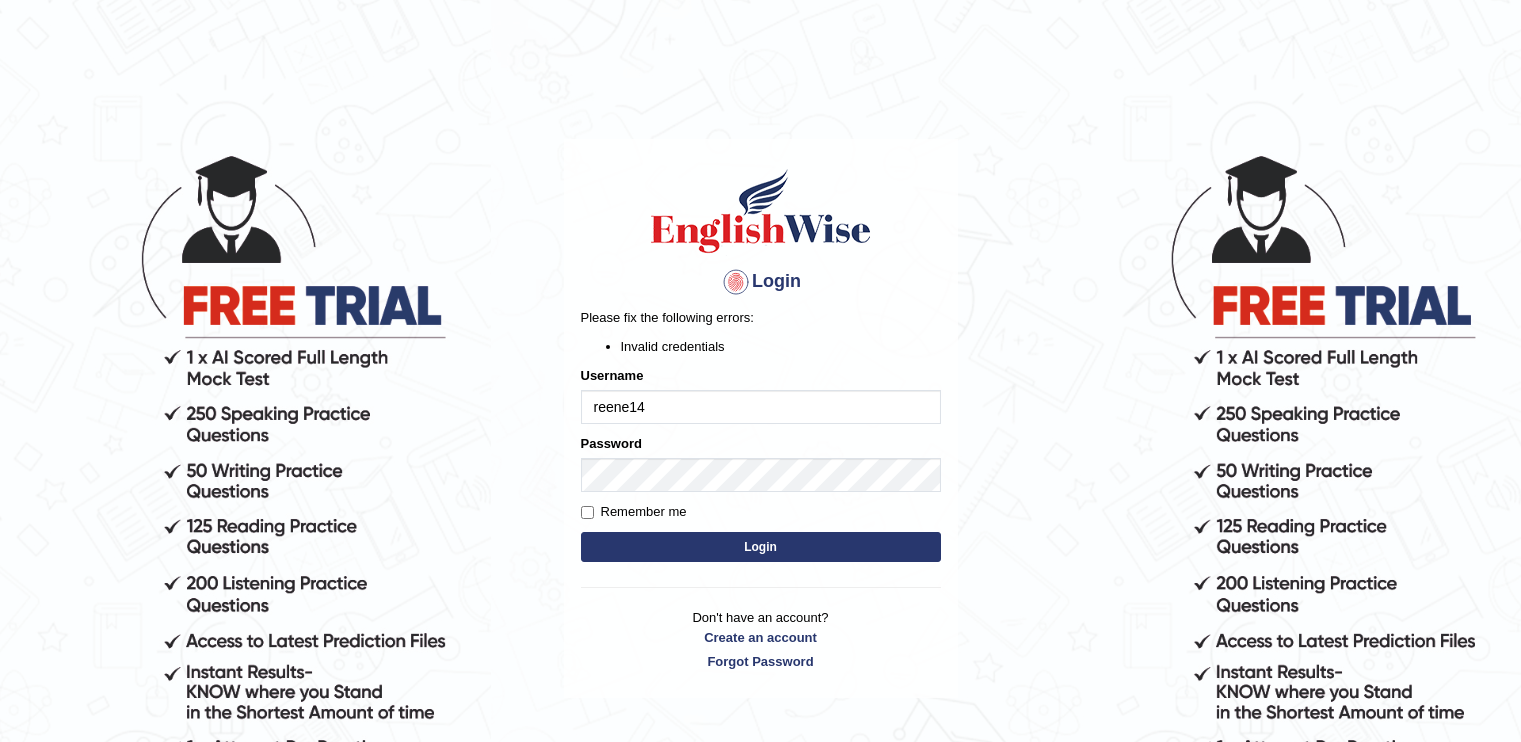 scroll, scrollTop: 0, scrollLeft: 0, axis: both 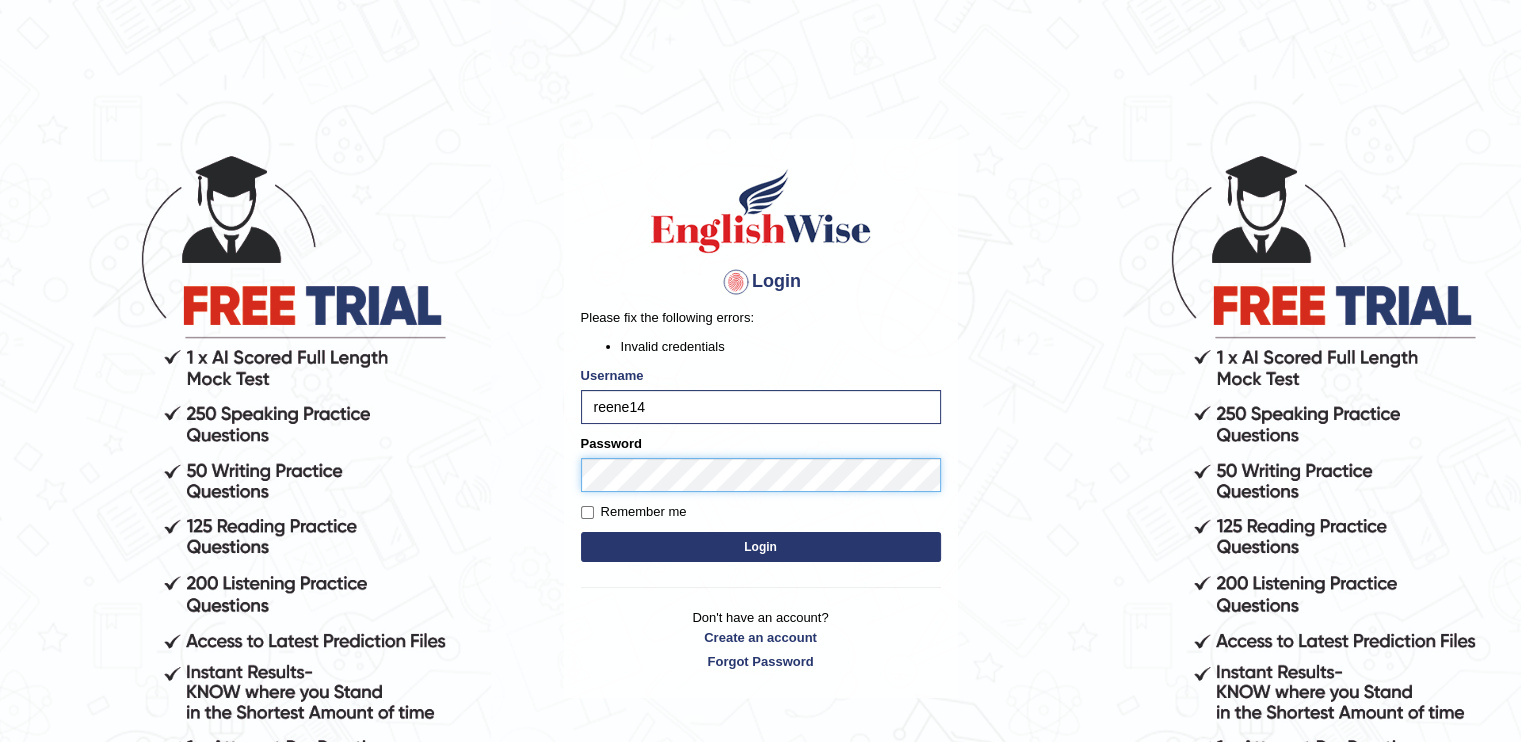 click on "Login" at bounding box center (761, 547) 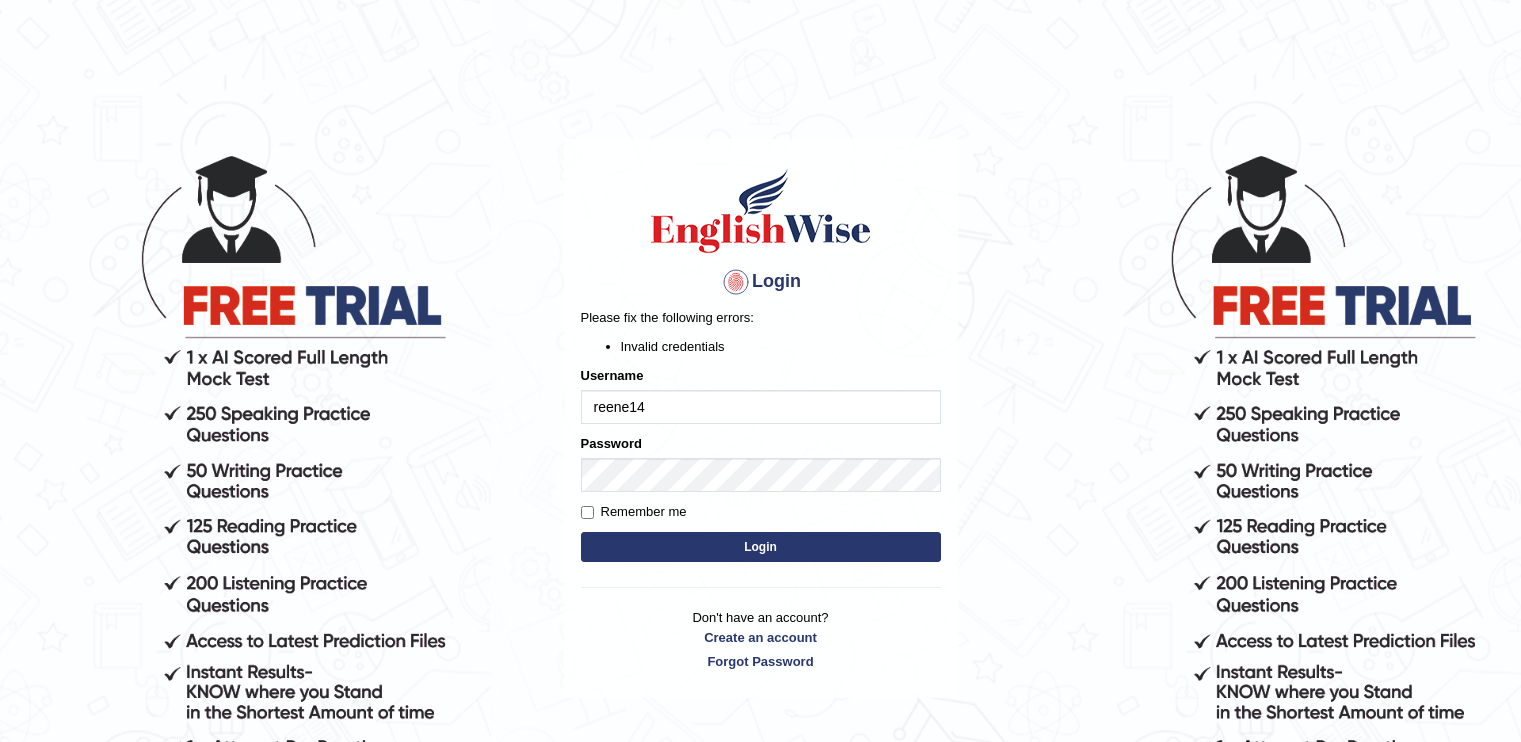 scroll, scrollTop: 0, scrollLeft: 0, axis: both 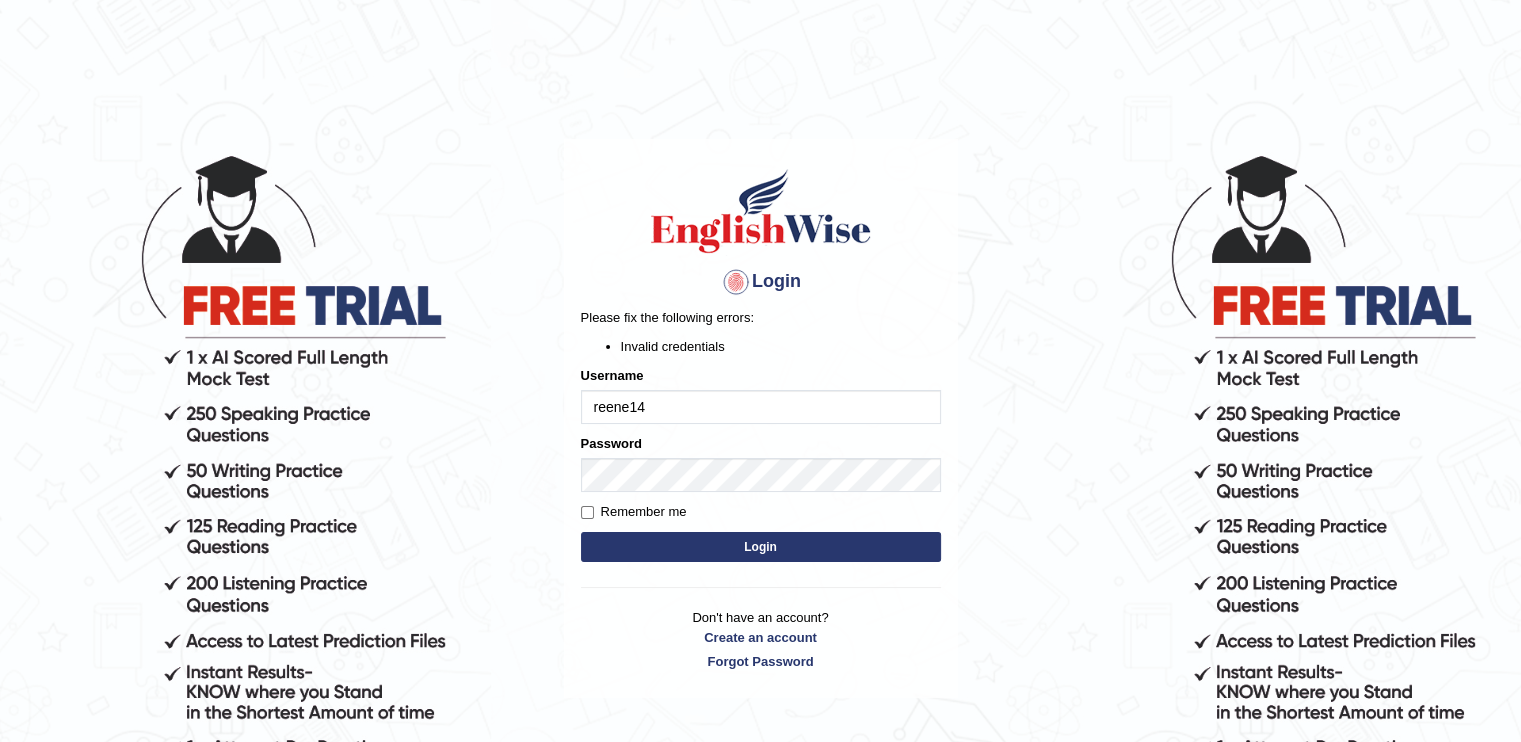 click on "Password" at bounding box center [761, 463] 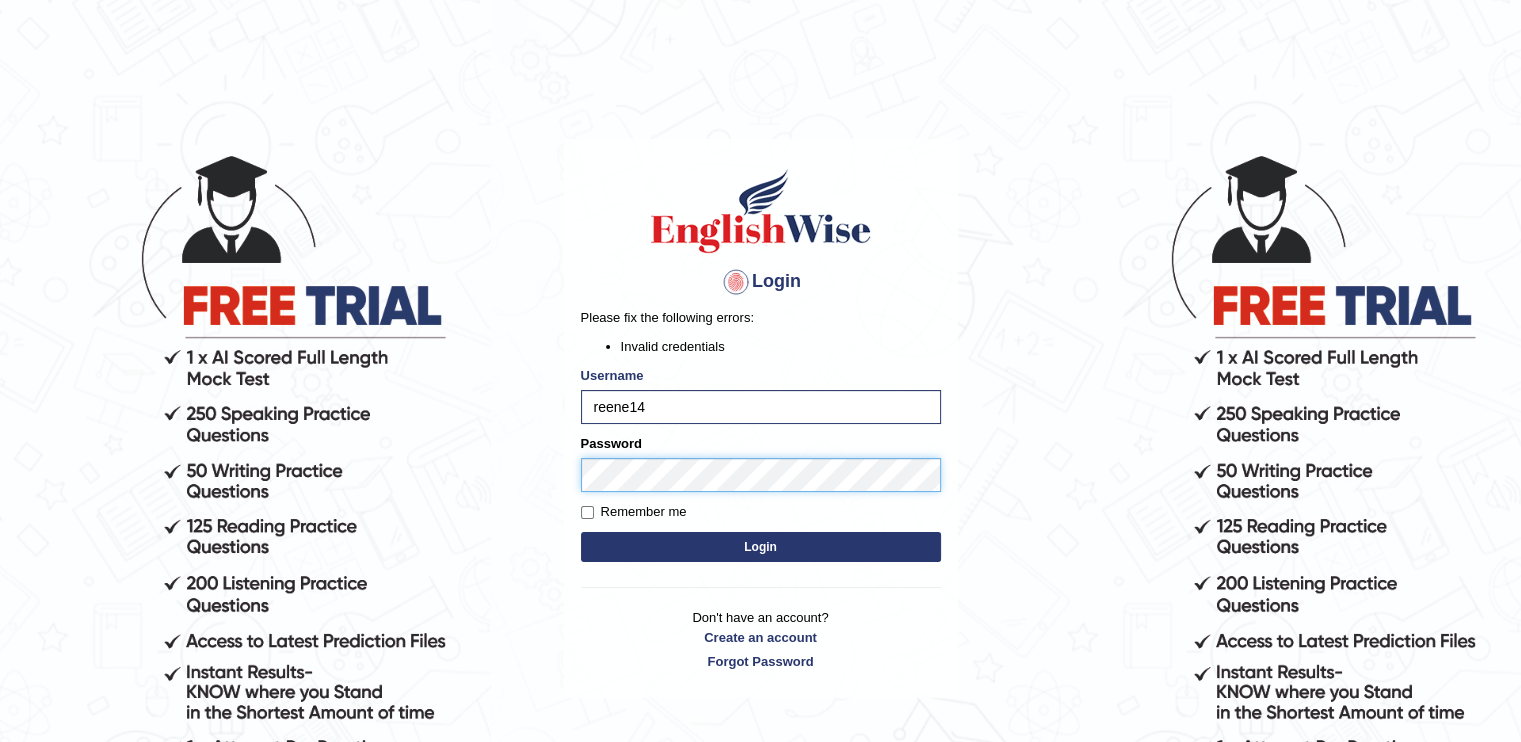 click on "Login" at bounding box center (761, 547) 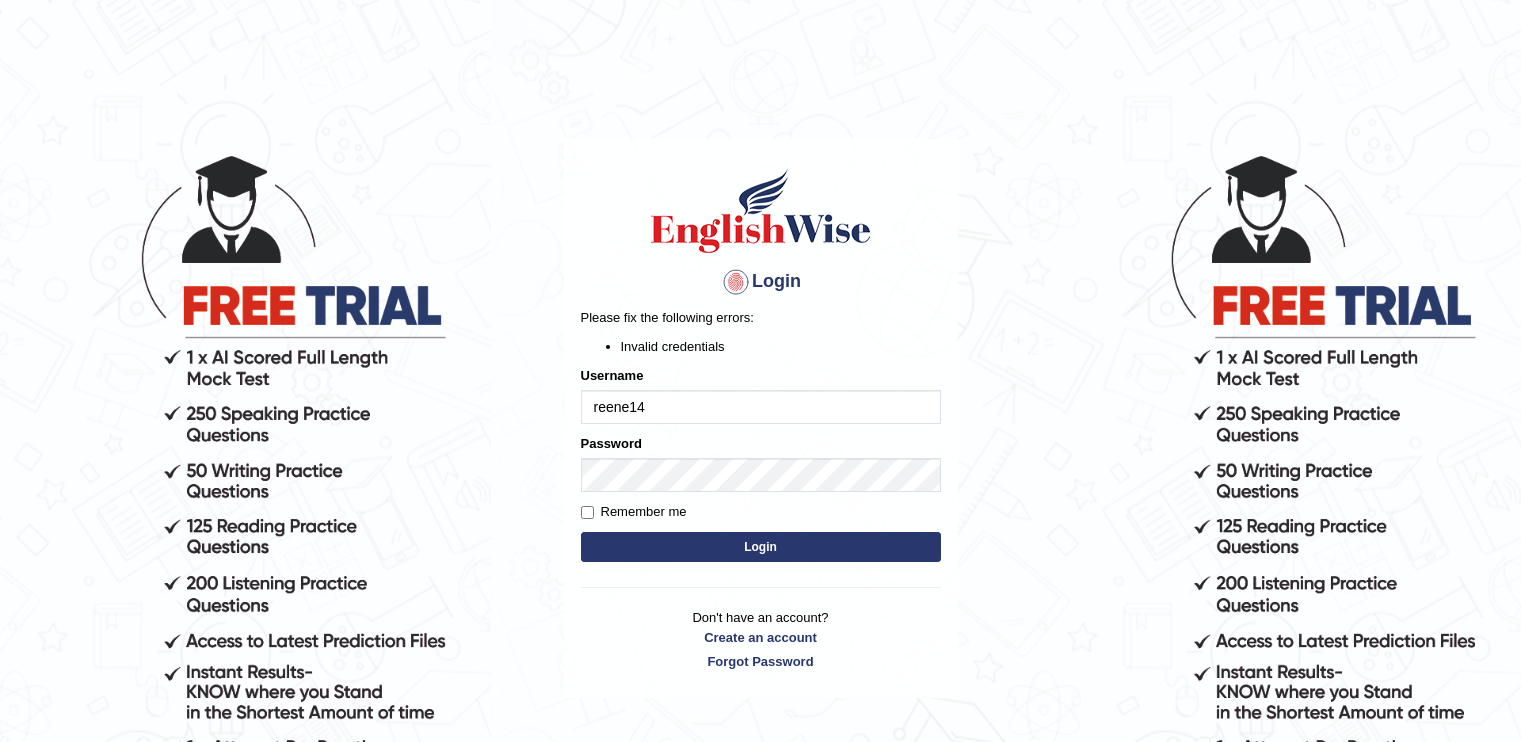 scroll, scrollTop: 0, scrollLeft: 0, axis: both 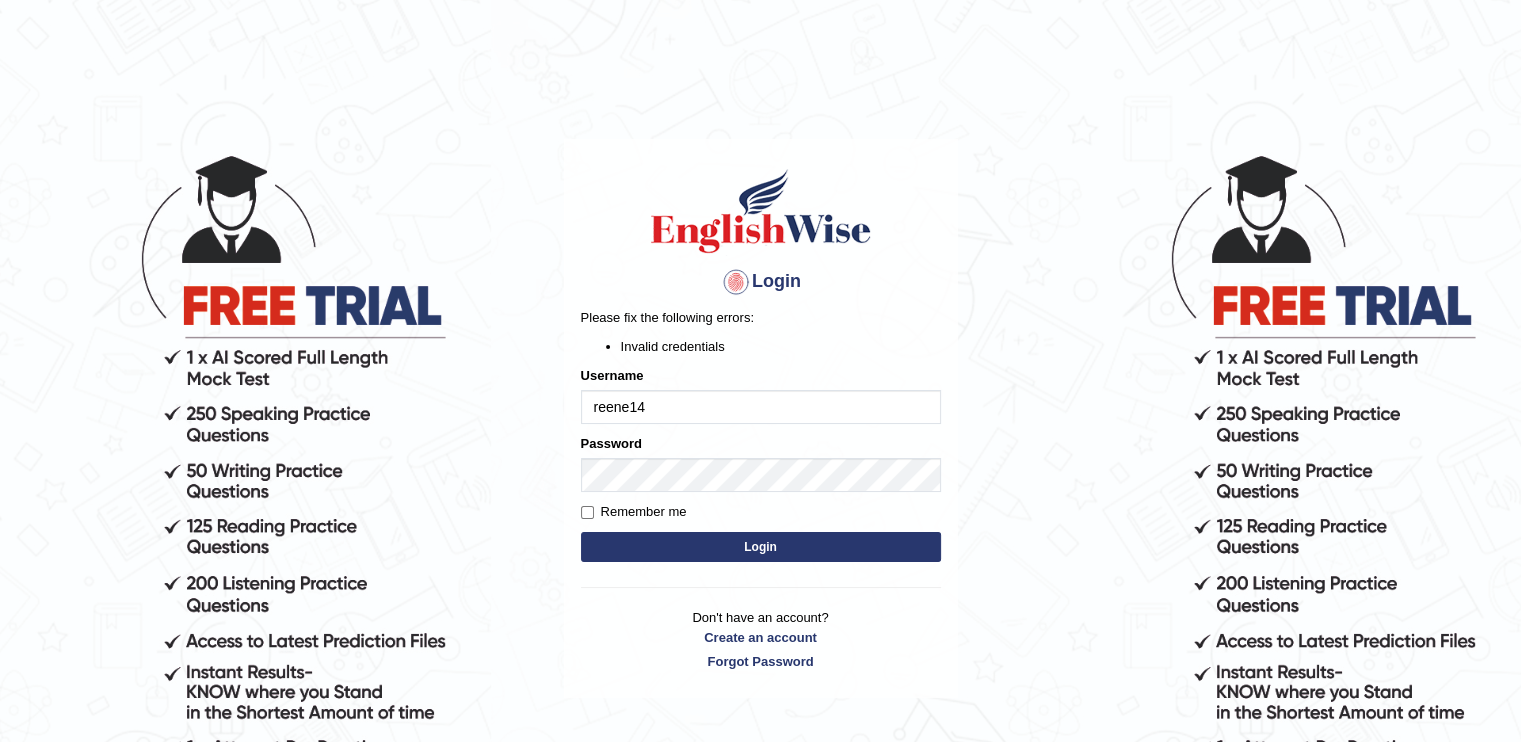 click on "Please fix the following errors: Invalid credentials
Username
reene14
Password
Remember me
Login" at bounding box center [761, 437] 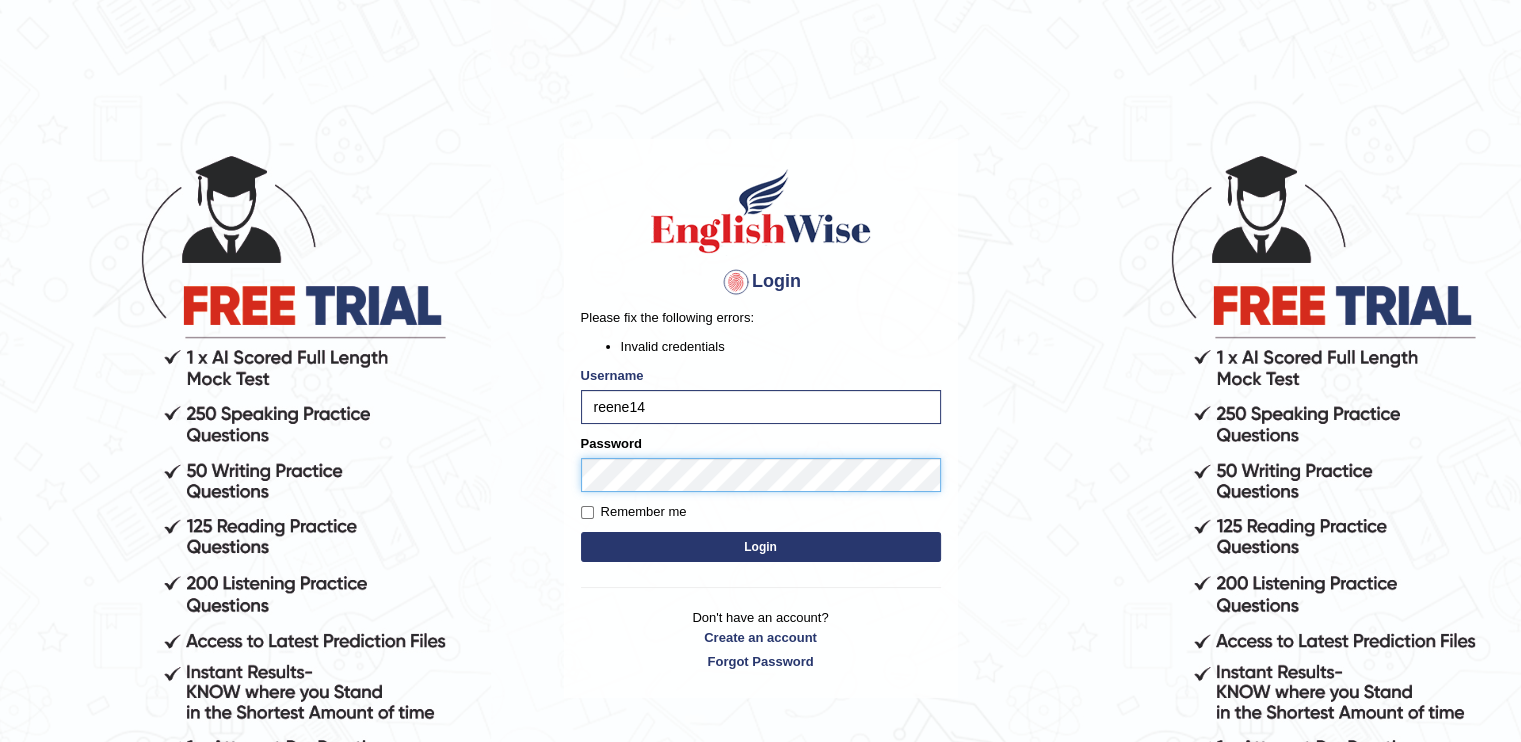 click on "Login" at bounding box center [761, 547] 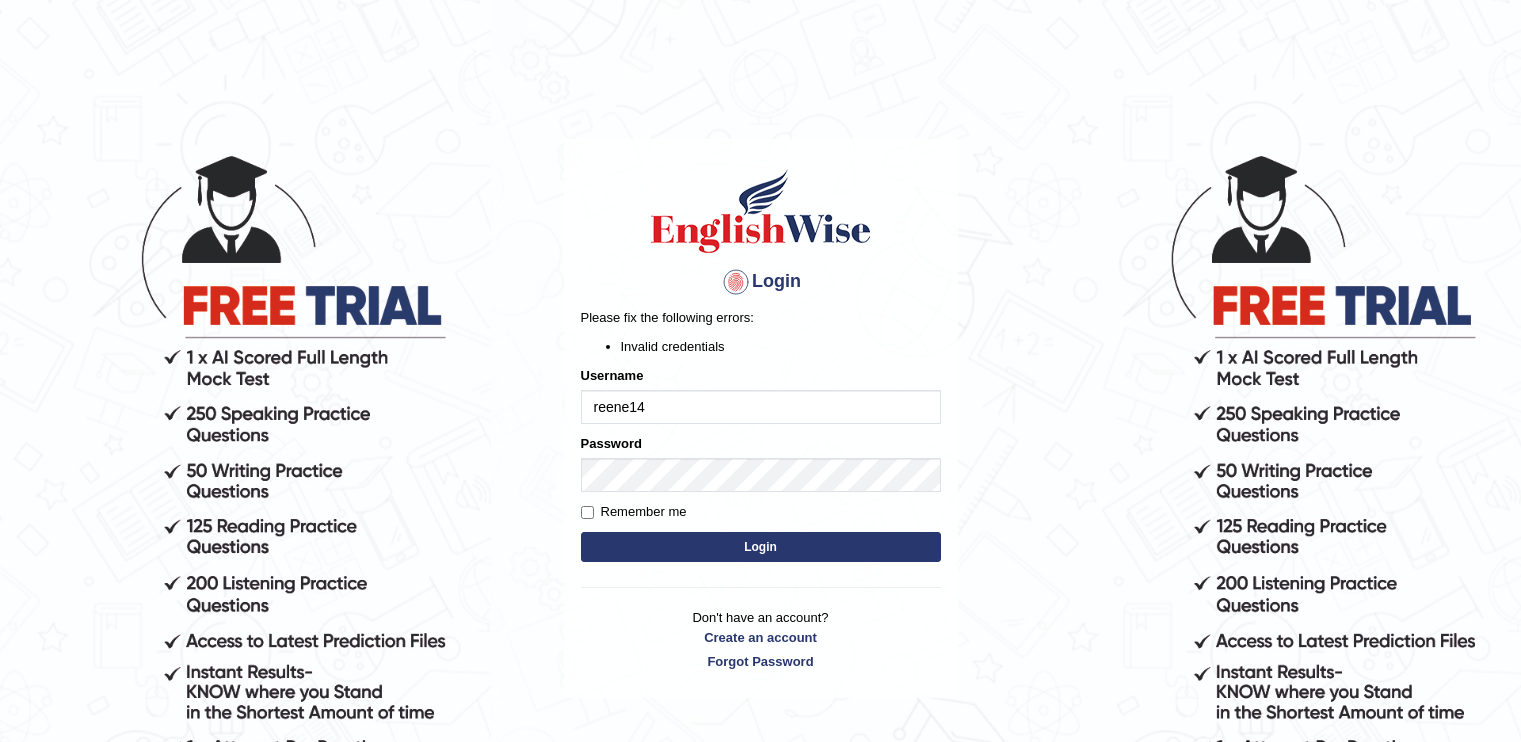 scroll, scrollTop: 0, scrollLeft: 0, axis: both 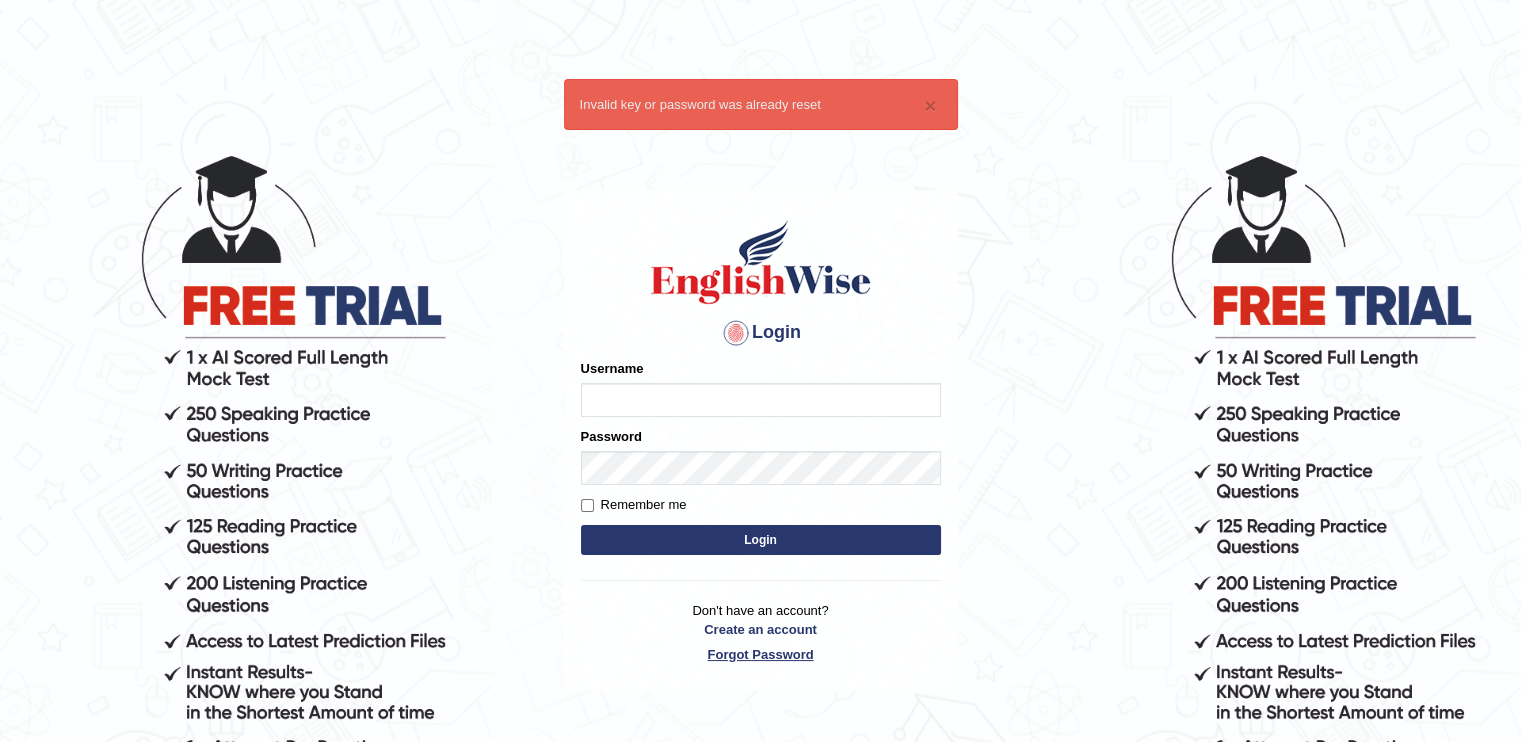 click on "Forgot Password" at bounding box center [761, 654] 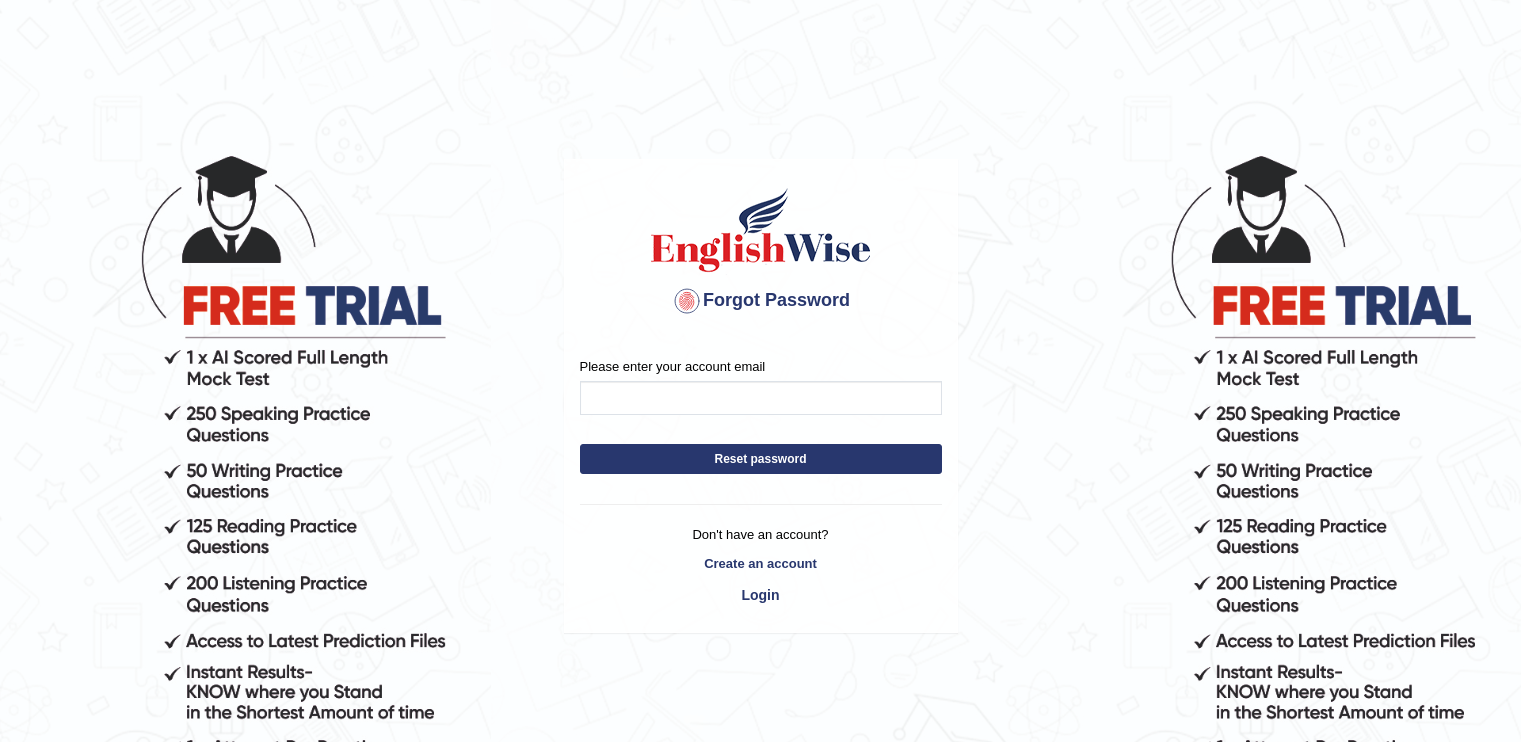 scroll, scrollTop: 0, scrollLeft: 0, axis: both 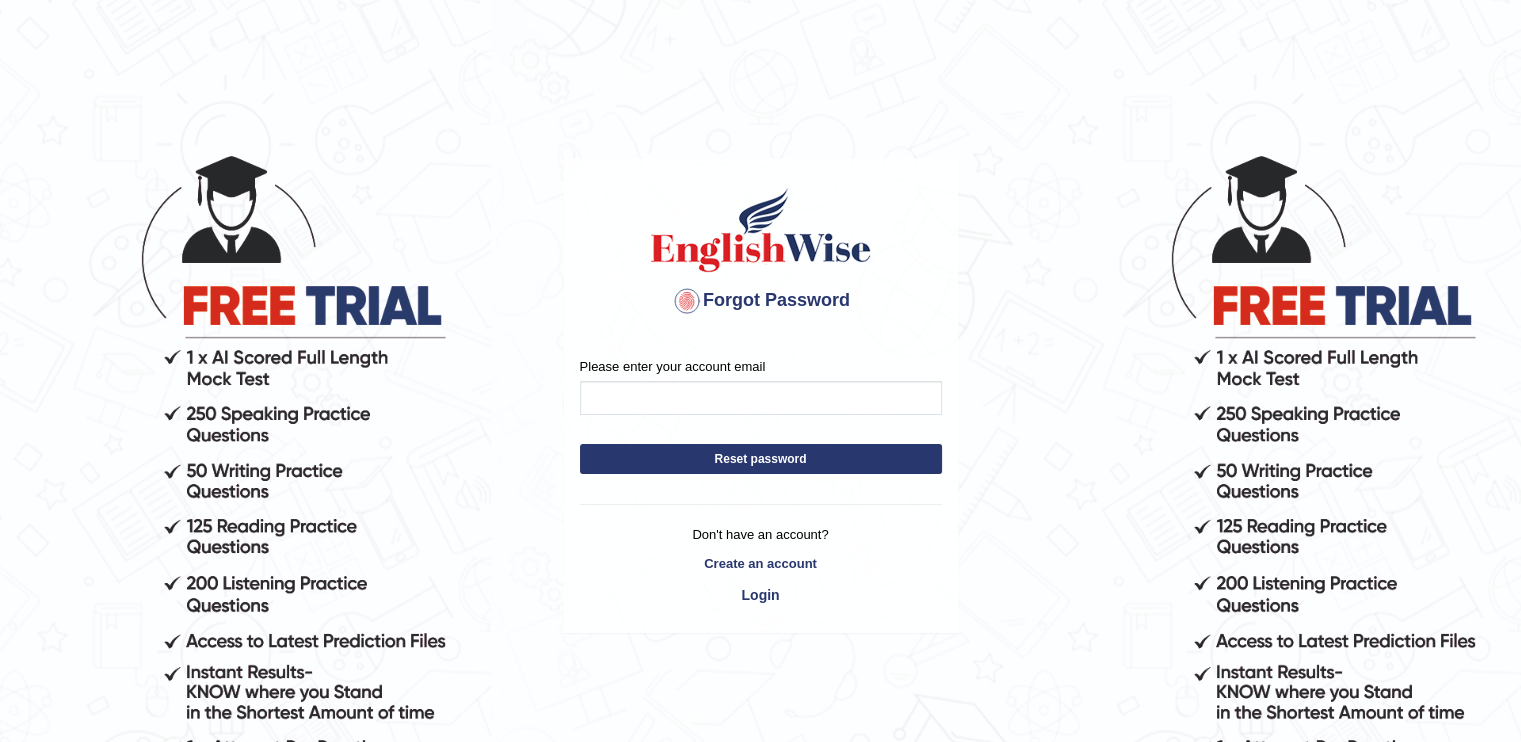 type on "[EMAIL_ADDRESS][DOMAIN_NAME]" 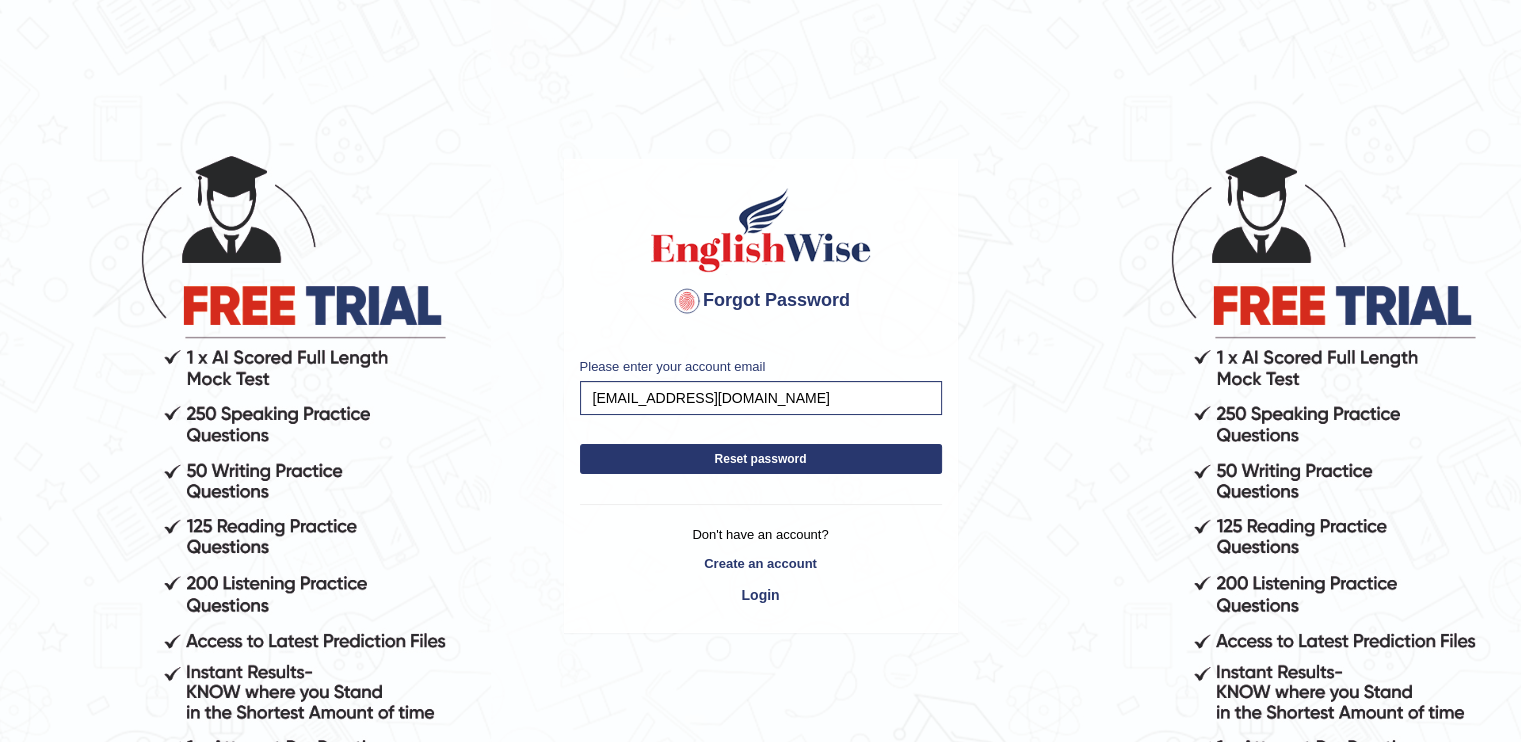 click on "Reset password" at bounding box center [761, 459] 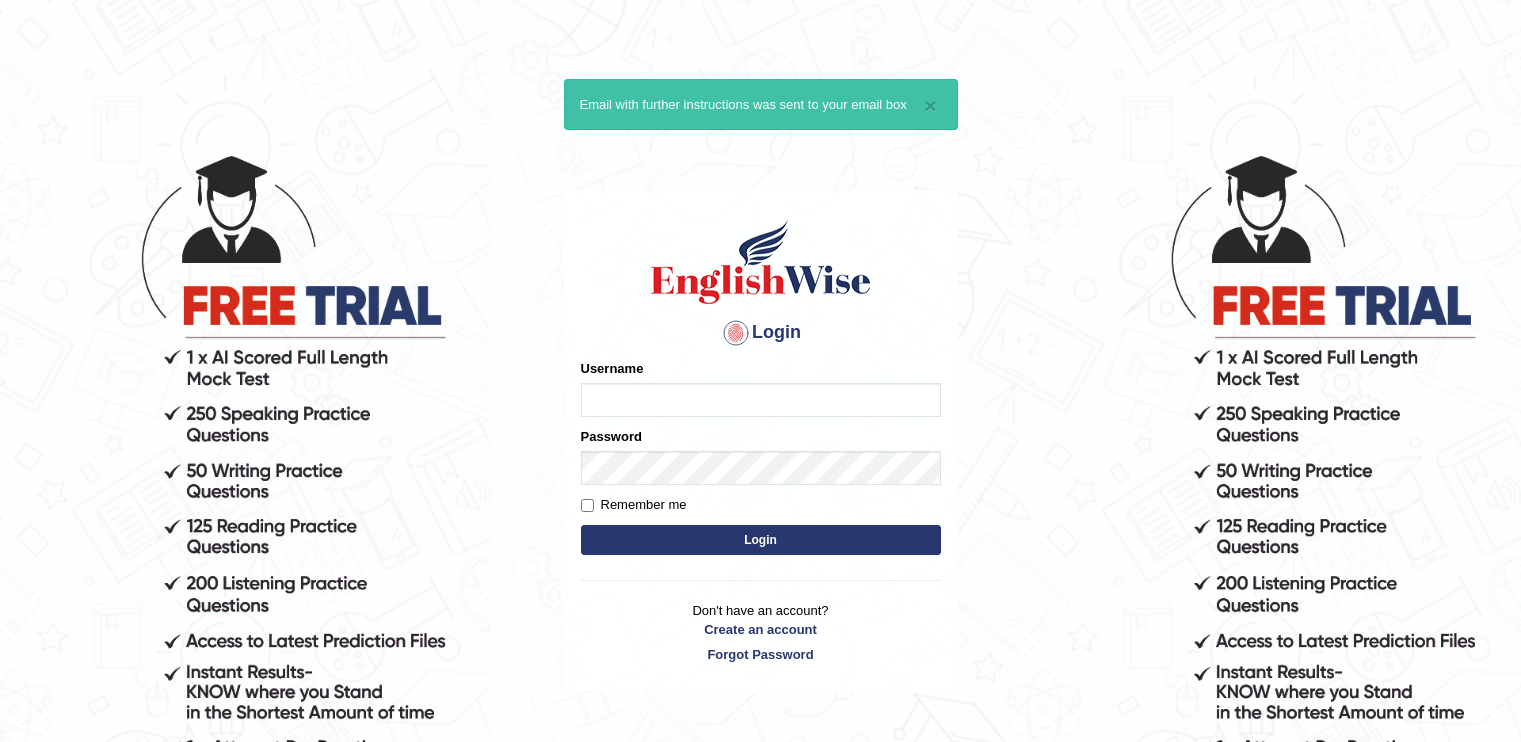 scroll, scrollTop: 0, scrollLeft: 0, axis: both 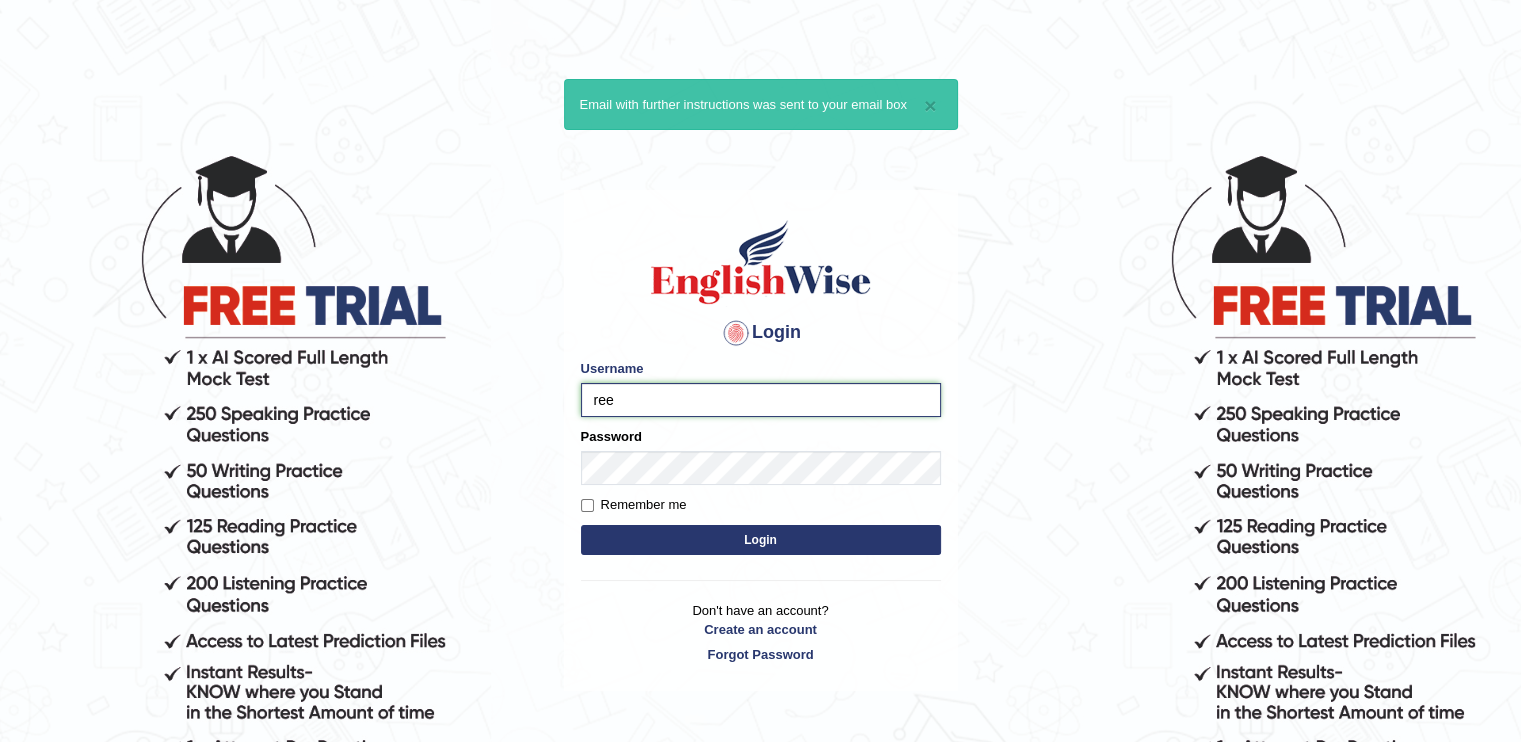 type on "reene14" 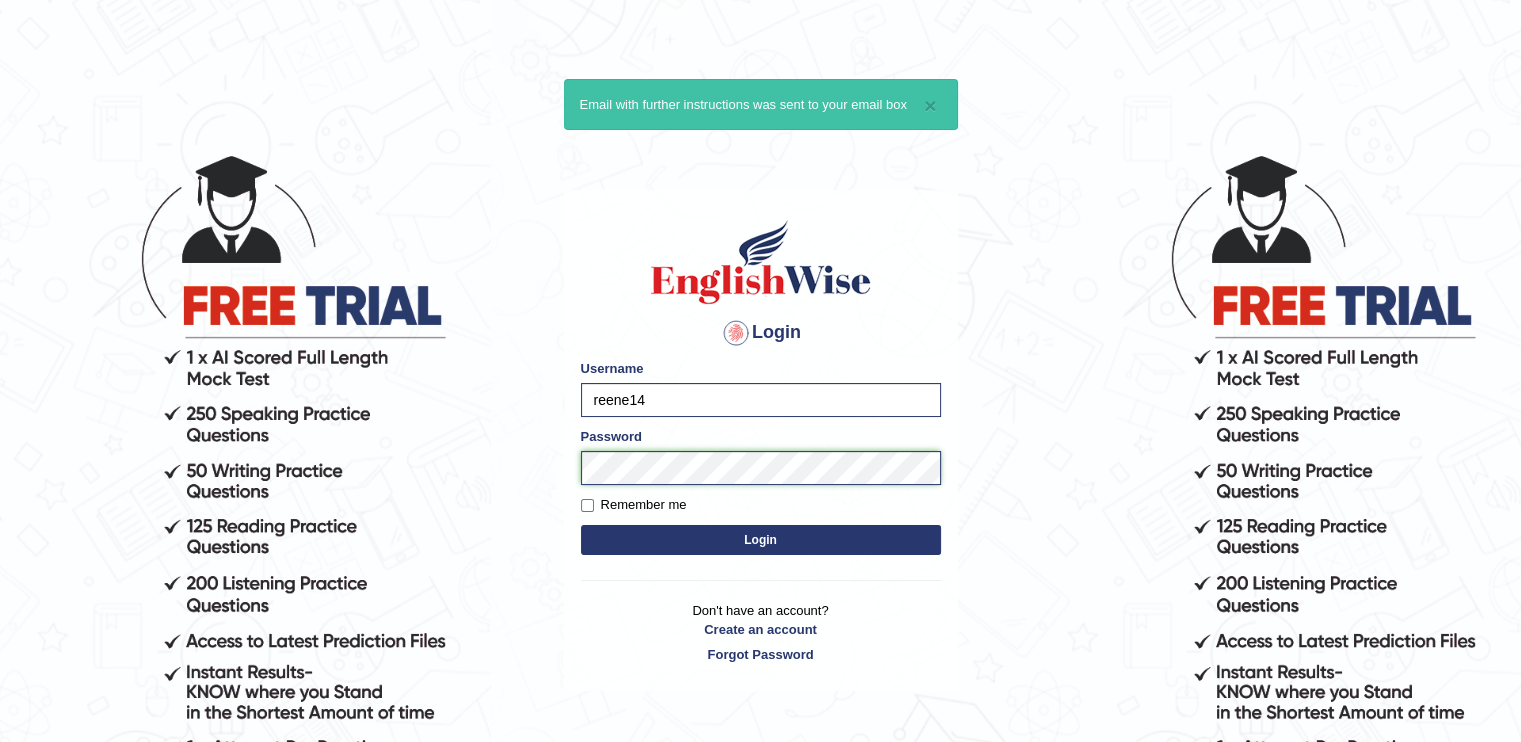 click on "×
Email with further instructions was sent to your email box
Login
Please fix the following errors:
Username
reene14
Password
Remember me
Login
Don't have an account?
Create an account
Forgot Password
2025 ©  English Wise.  All Rights Reserved  Back to English Wise" at bounding box center [760, 447] 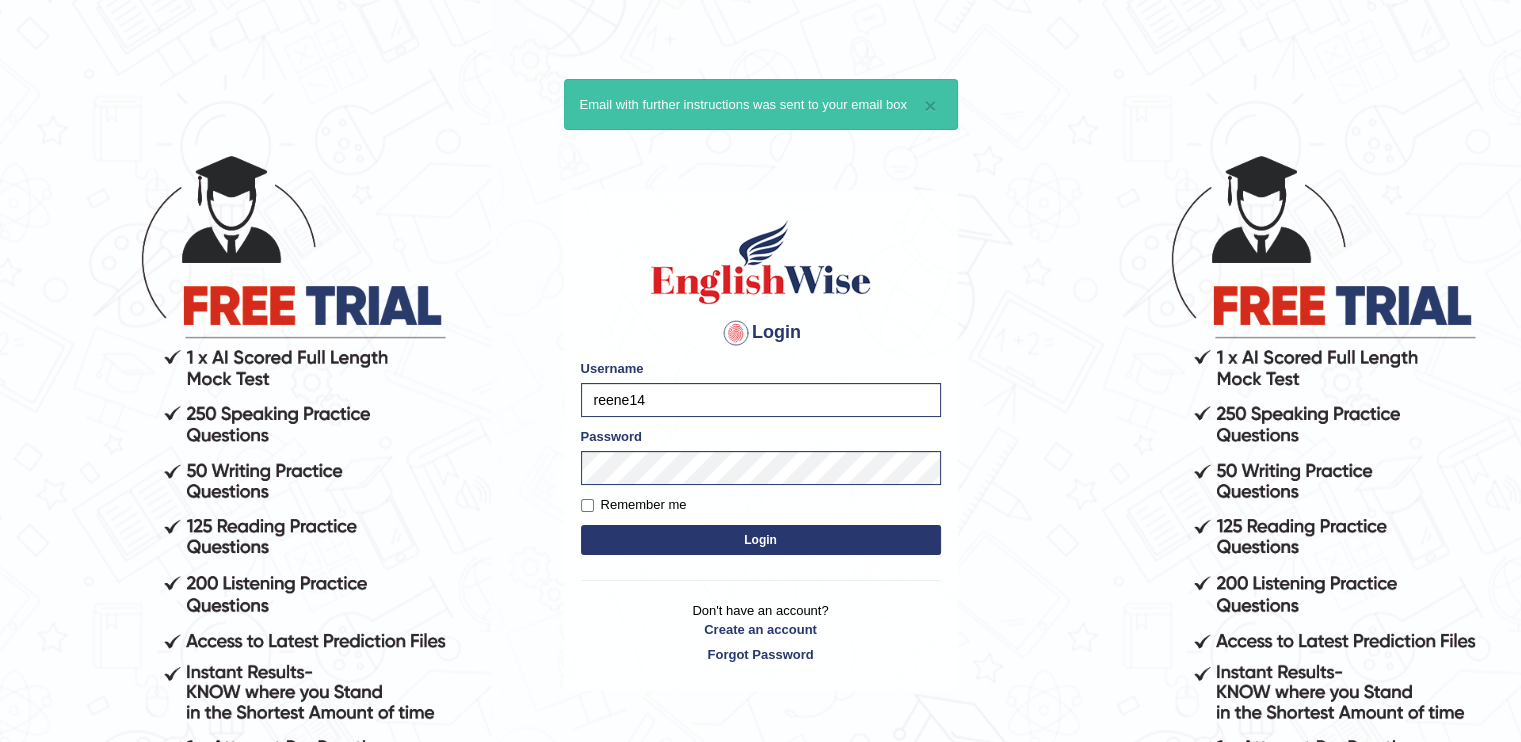click on "Login" at bounding box center (761, 540) 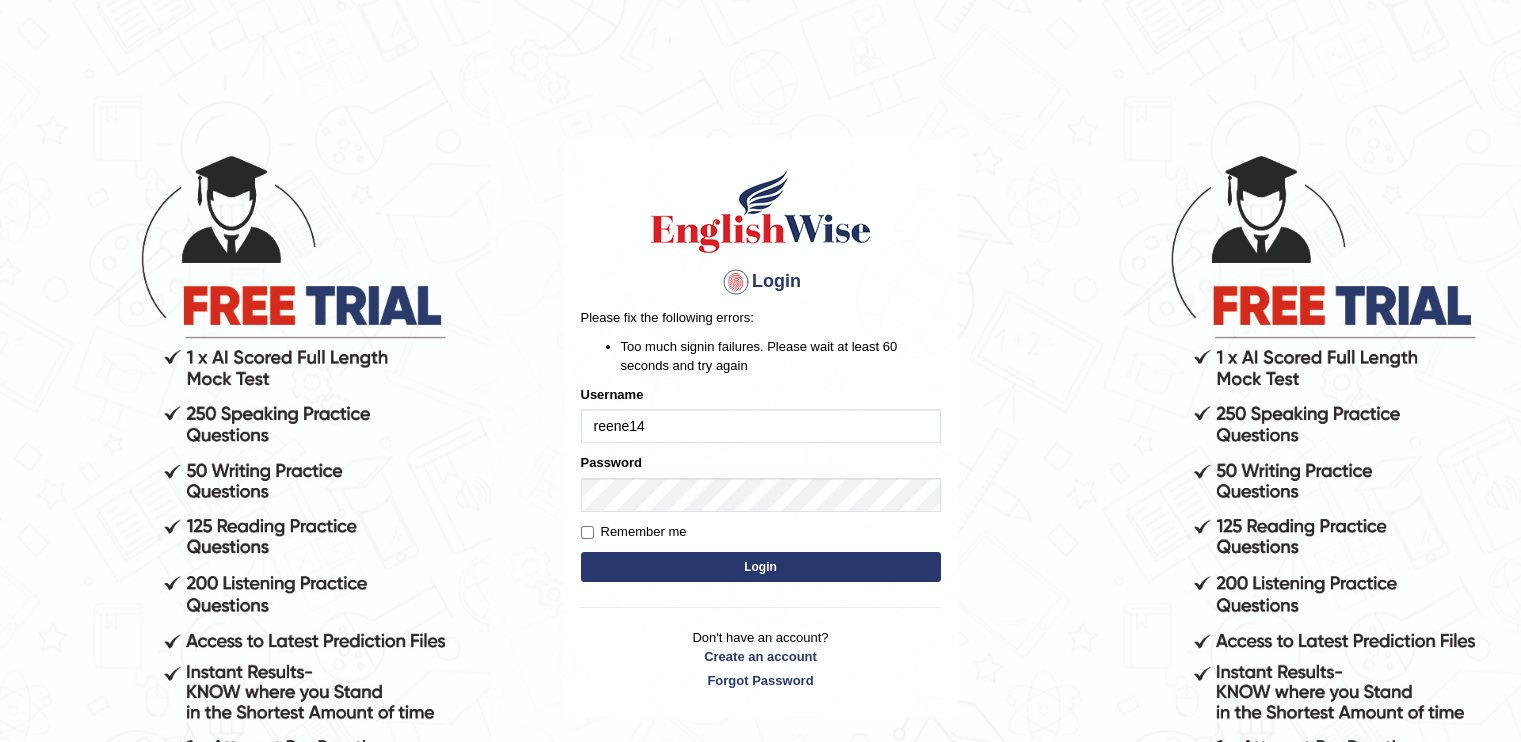 scroll, scrollTop: 0, scrollLeft: 0, axis: both 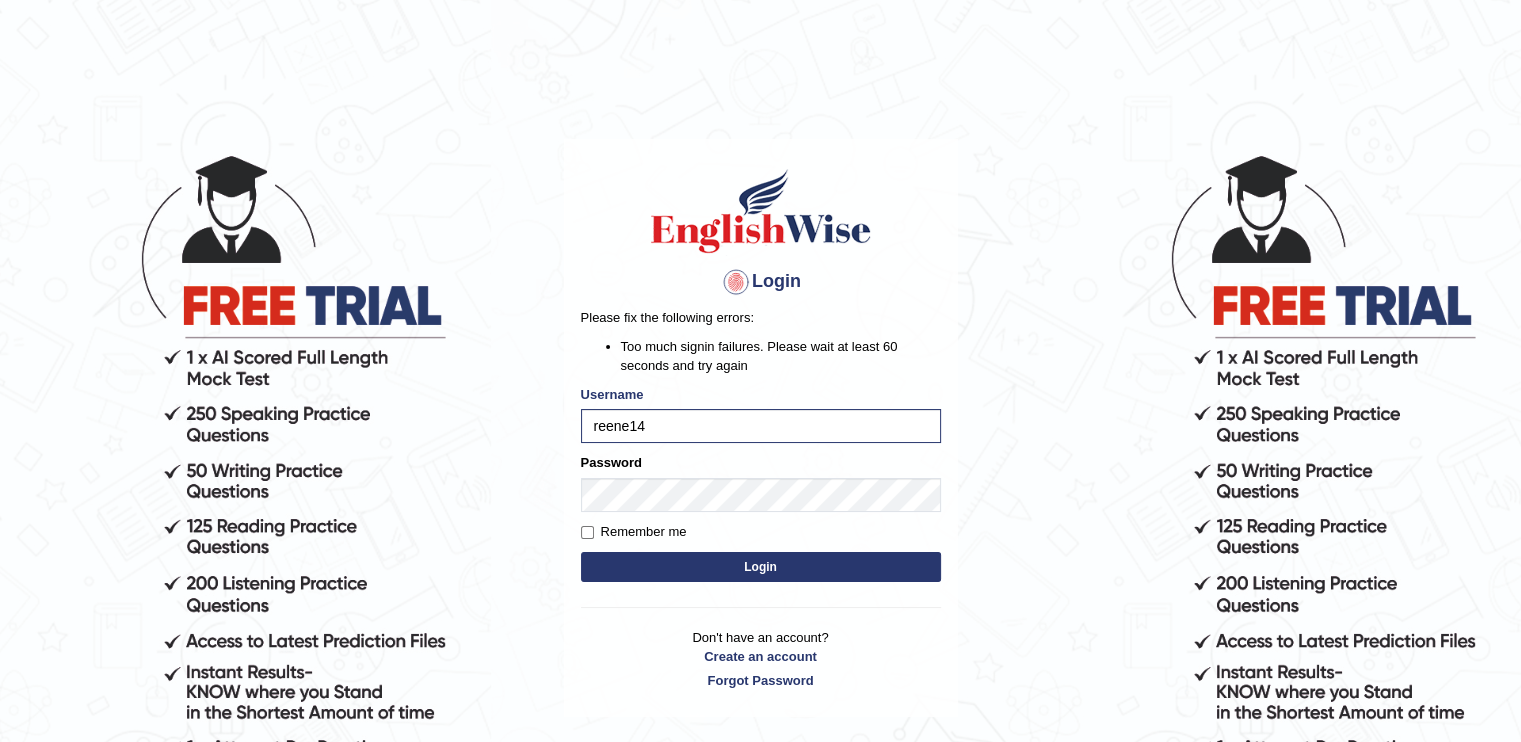 click on "Login" at bounding box center [761, 567] 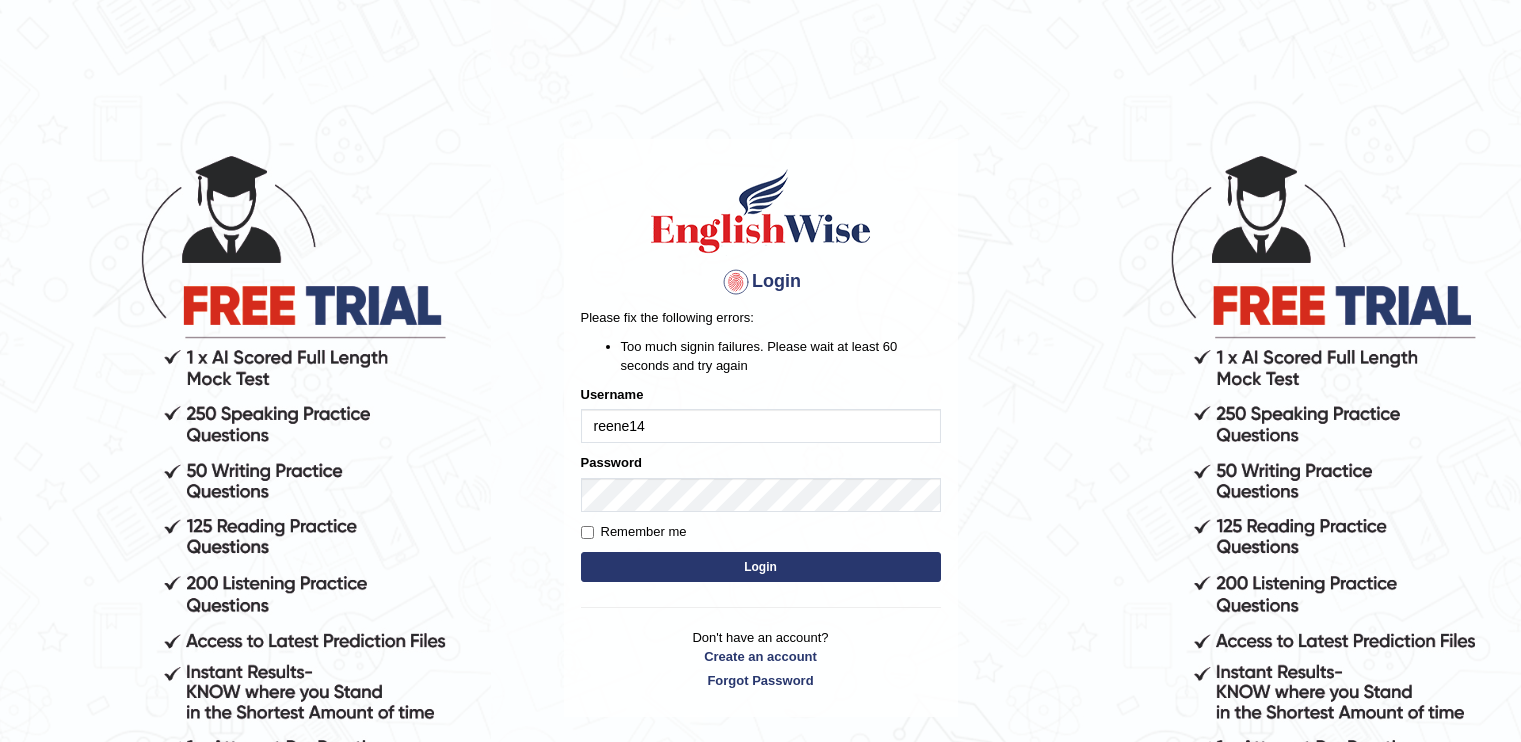 scroll, scrollTop: 0, scrollLeft: 0, axis: both 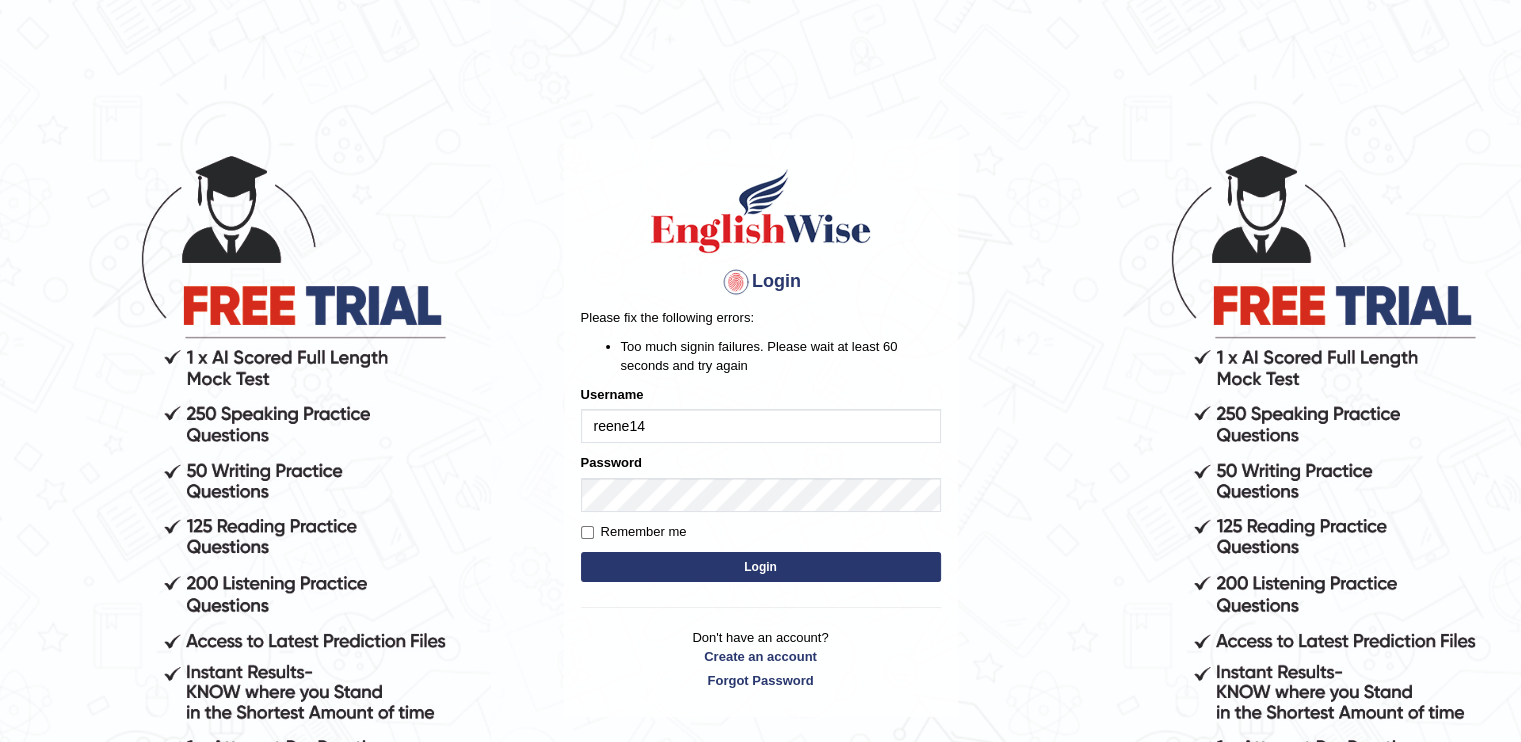 click on "Login" at bounding box center [761, 567] 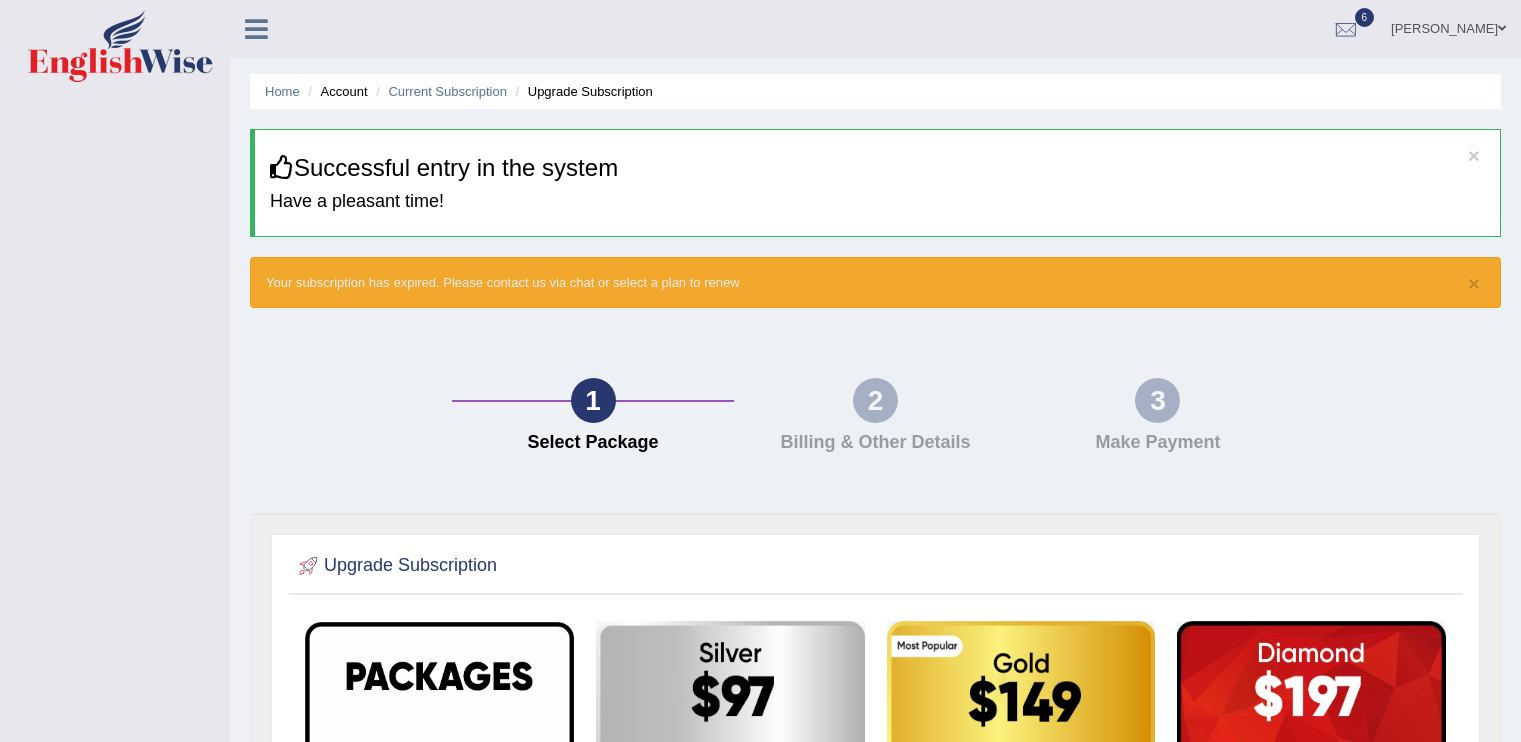 scroll, scrollTop: 0, scrollLeft: 0, axis: both 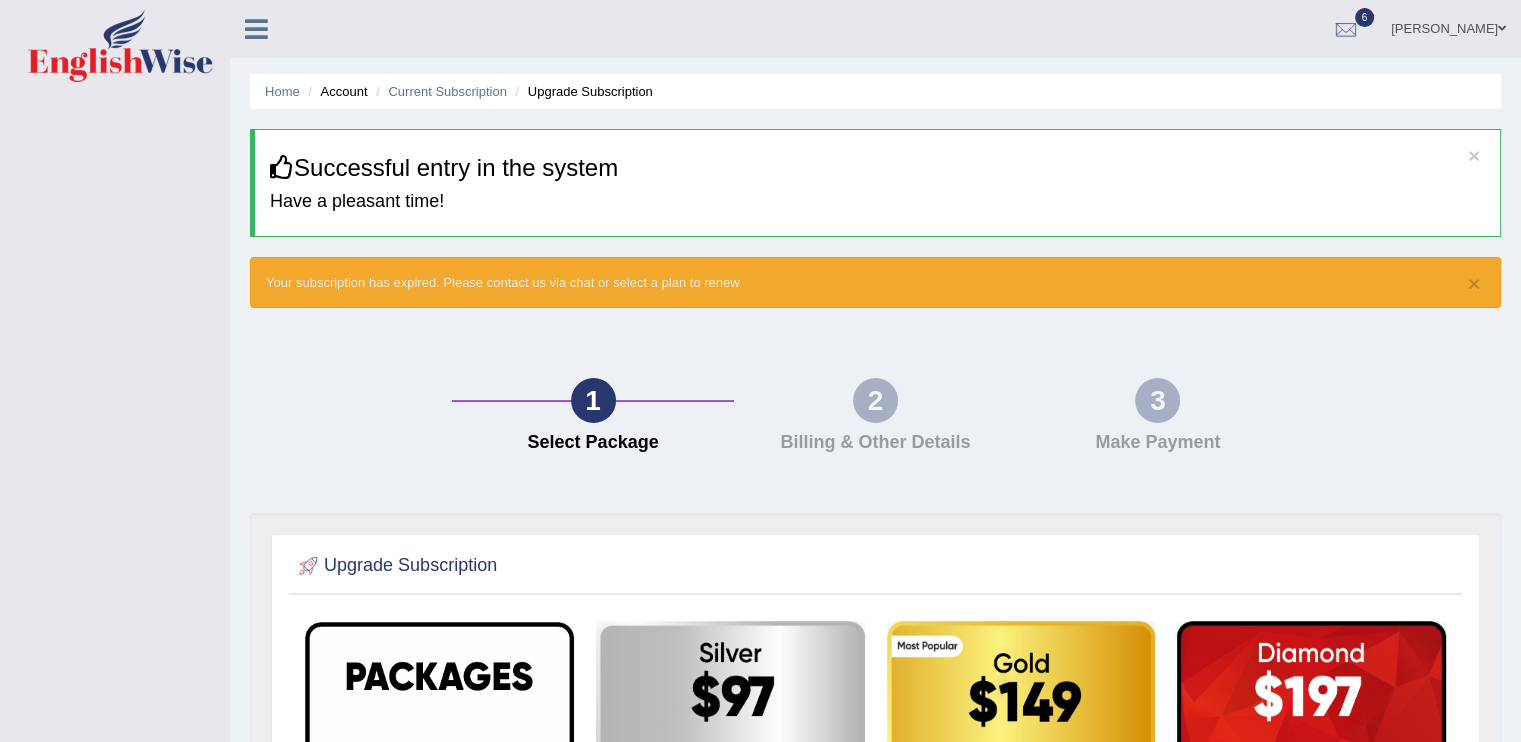 click on "[PERSON_NAME]" at bounding box center (1448, 26) 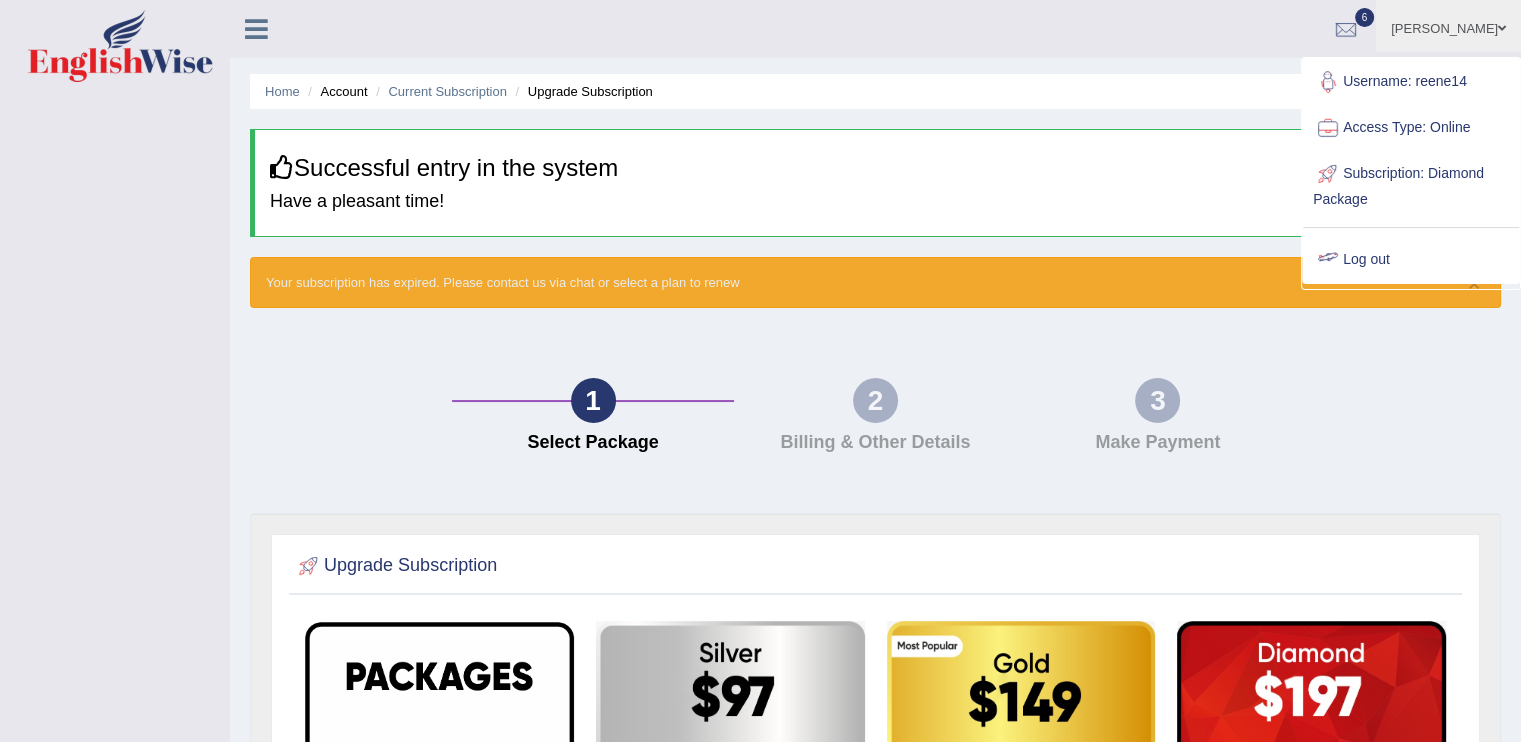 click on "Username: reene14" at bounding box center (1411, 82) 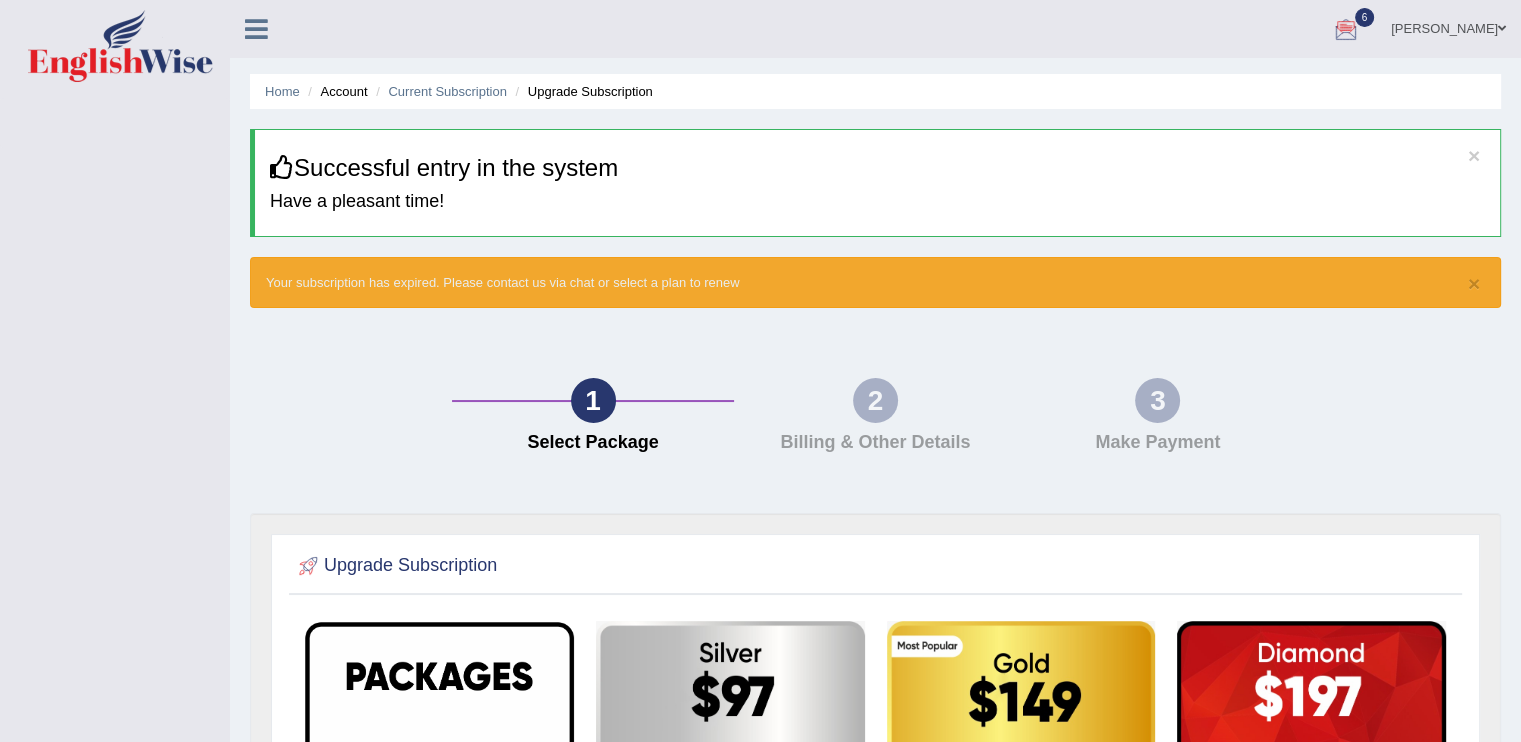 click on "[PERSON_NAME]" at bounding box center (1448, 26) 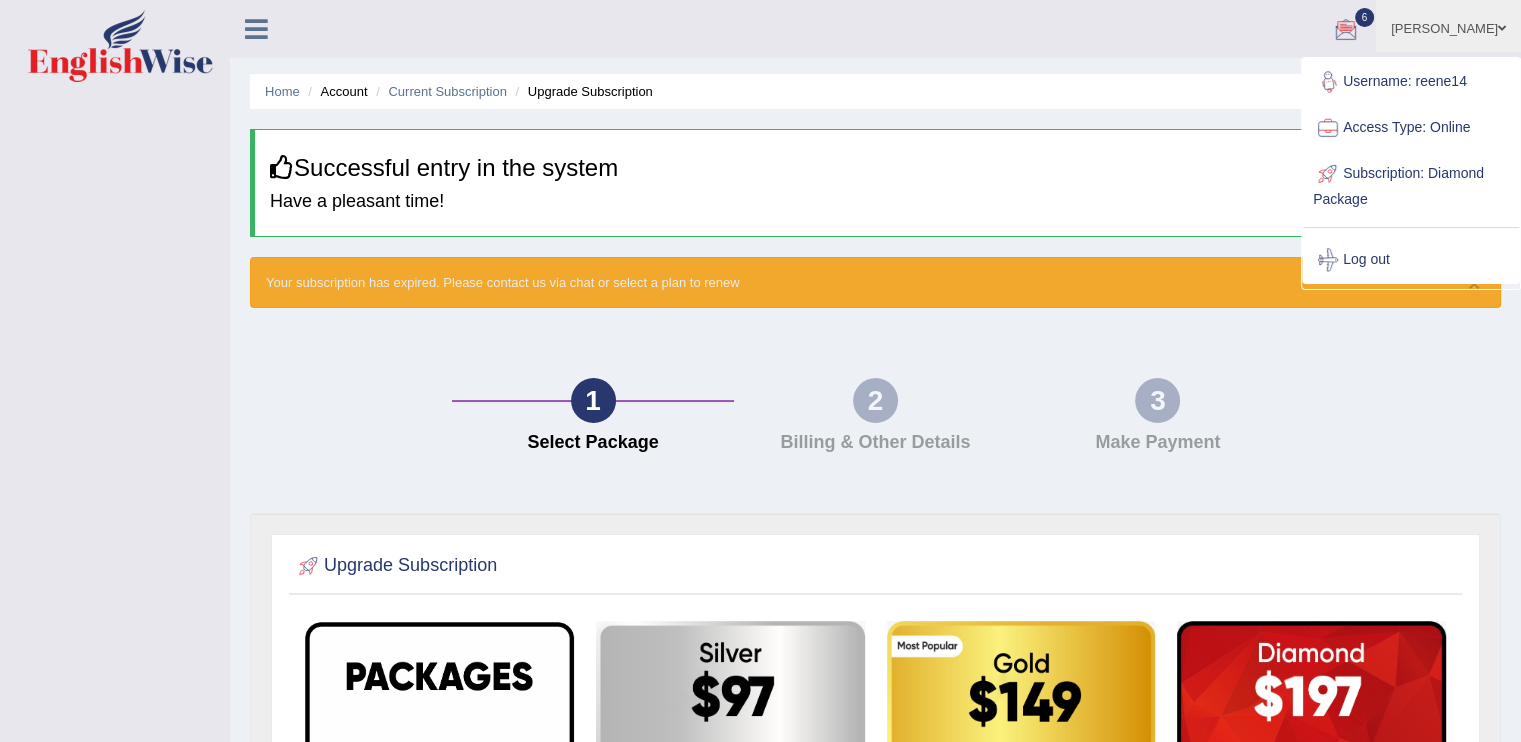 click on "Username: reene14" at bounding box center [1411, 82] 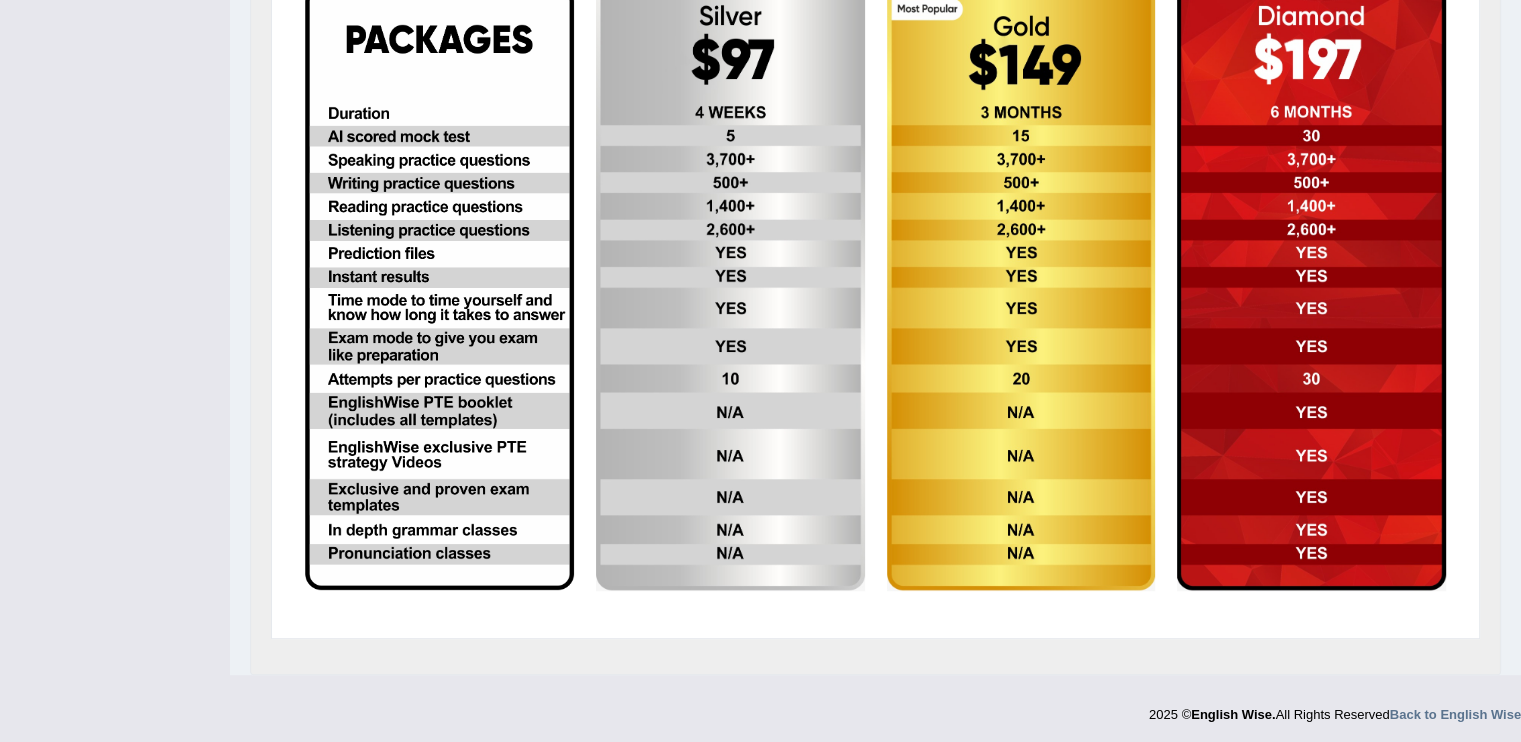 scroll, scrollTop: 0, scrollLeft: 0, axis: both 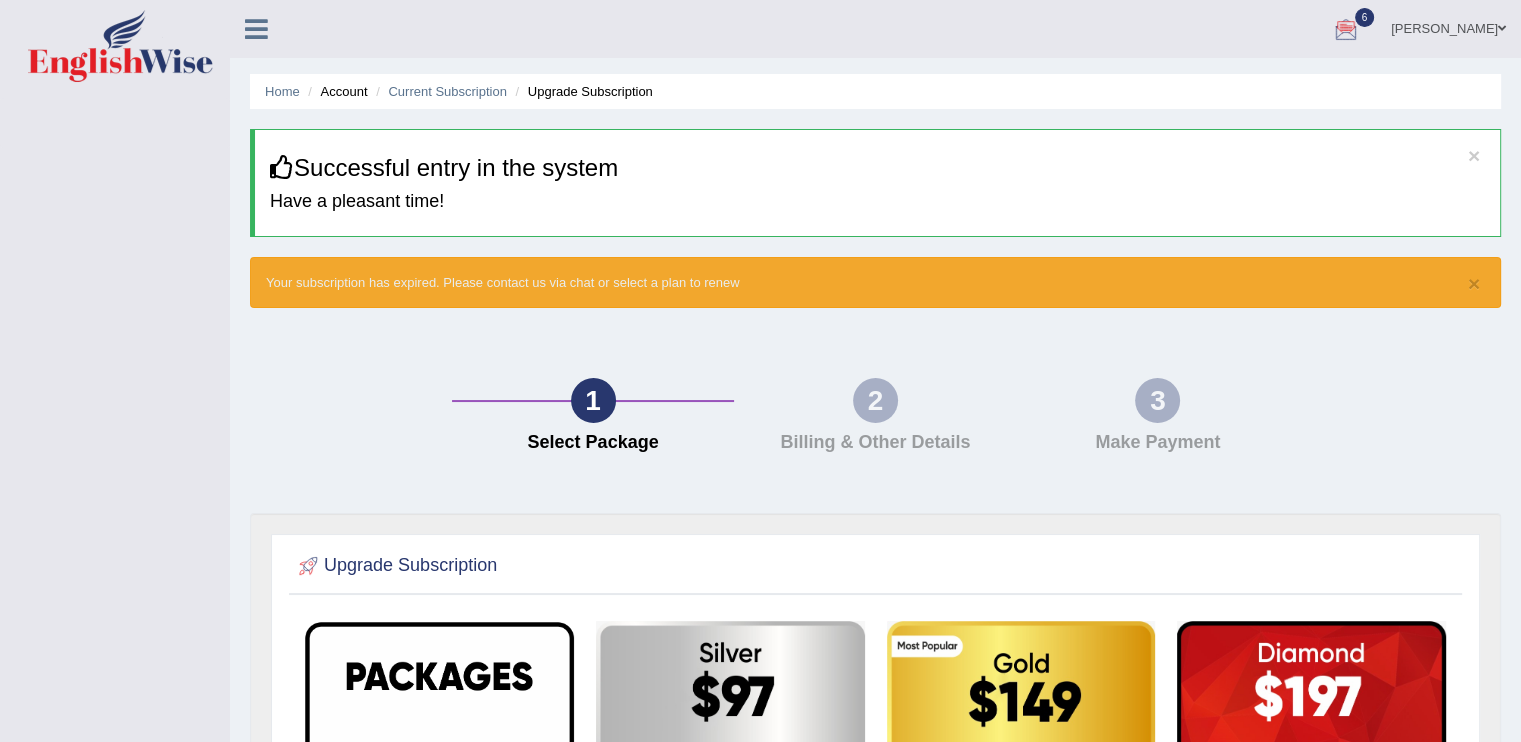 click at bounding box center [256, 27] 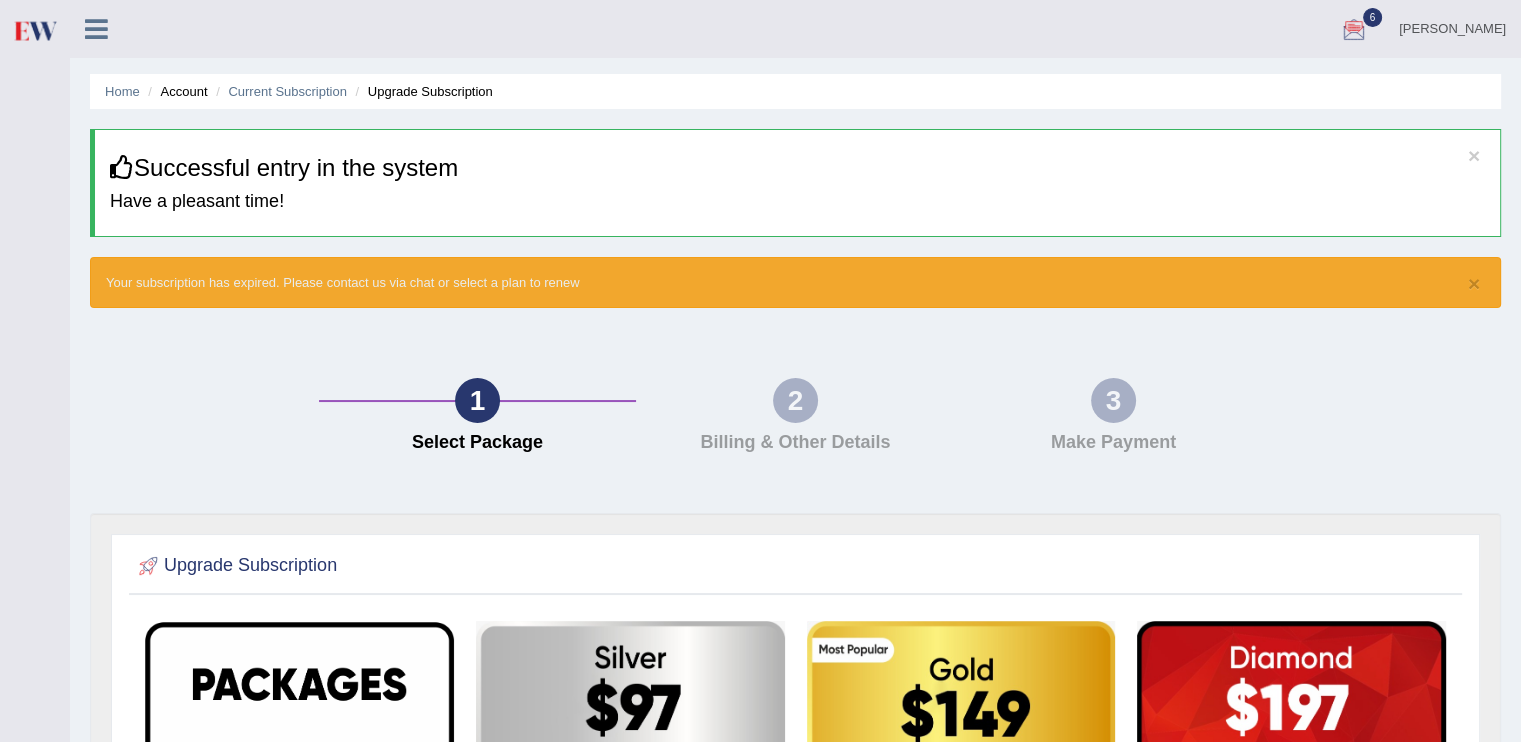 click on "[PERSON_NAME]" at bounding box center (1452, 26) 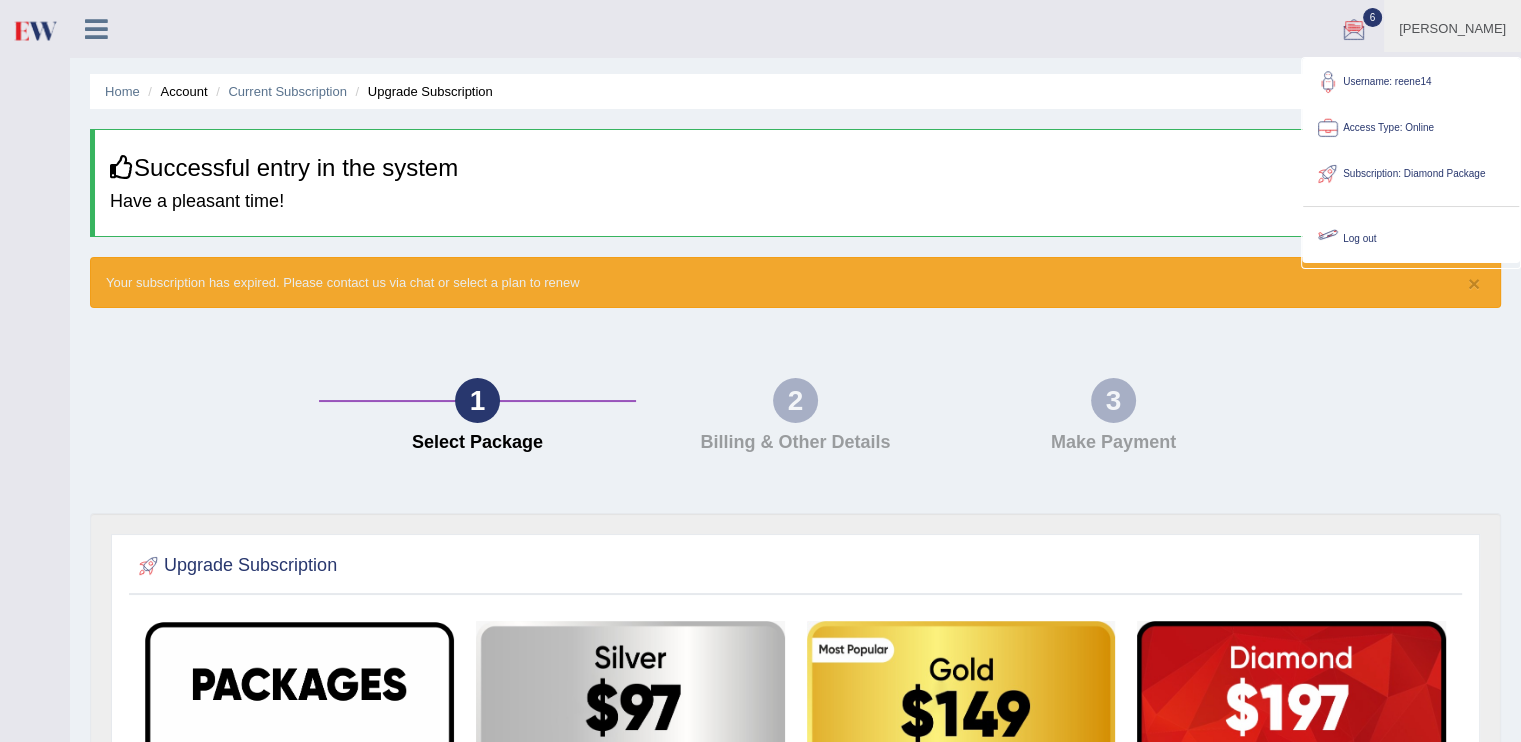 click on "Subscription: Diamond Package" at bounding box center (1411, 174) 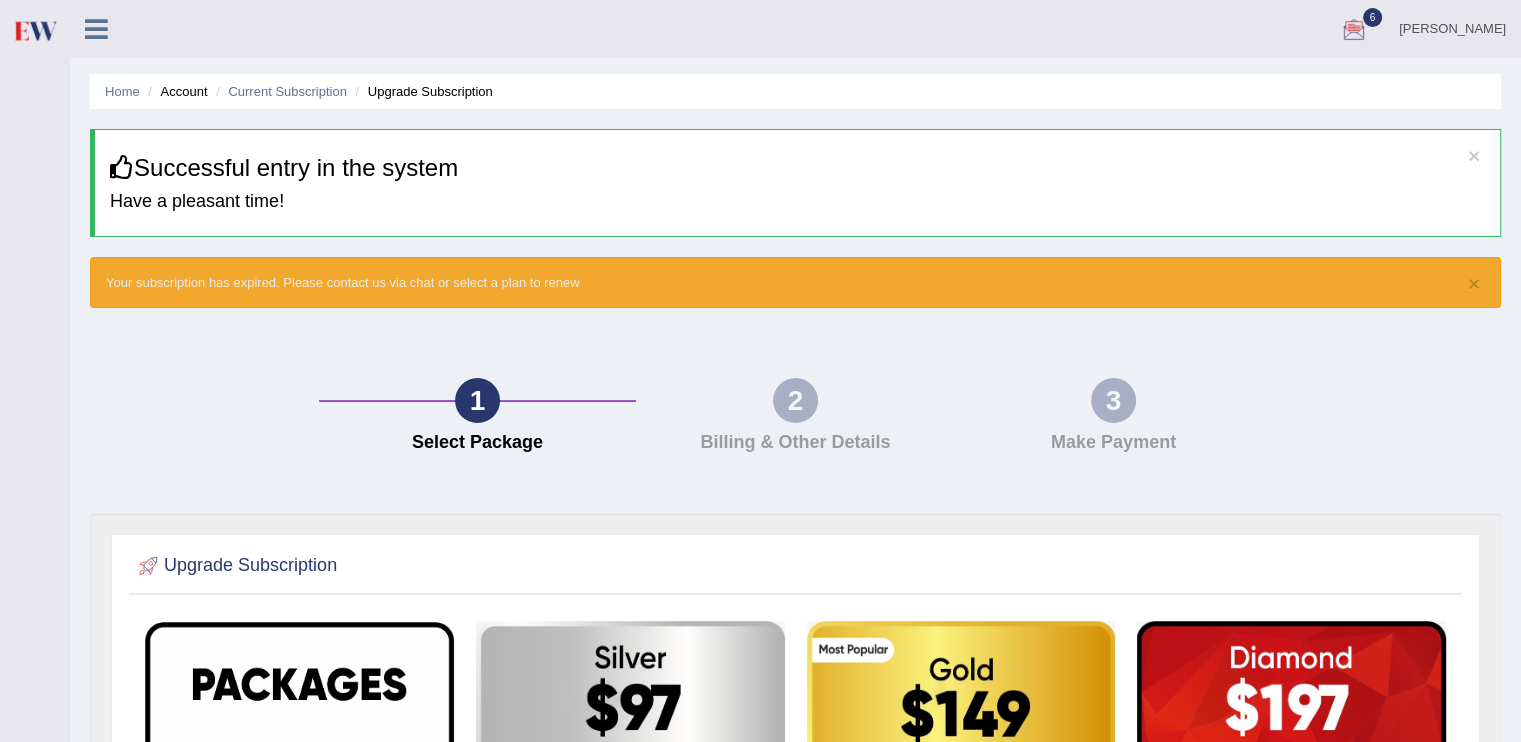 click on "[PERSON_NAME]" at bounding box center (1452, 26) 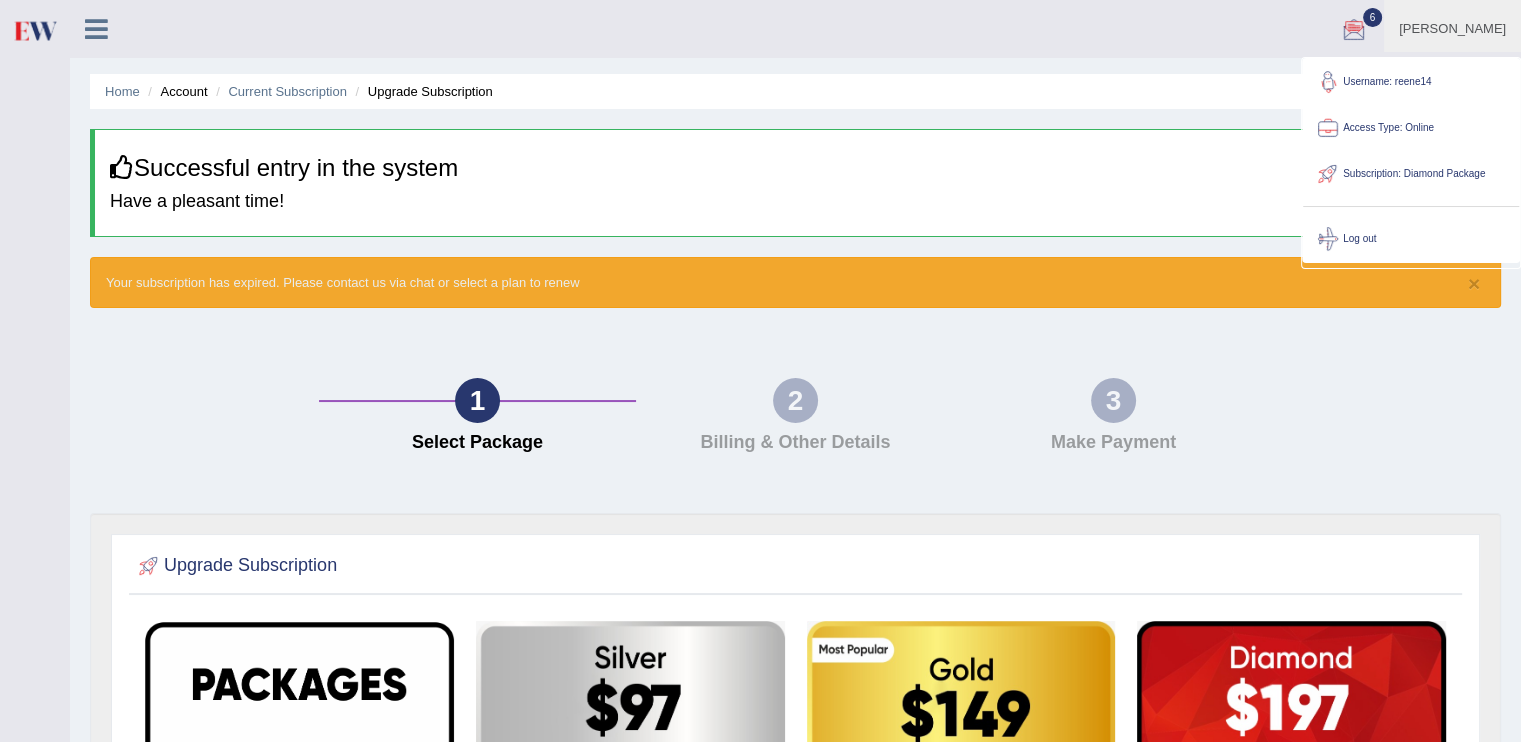 click on "Username: reene14" at bounding box center (1411, 82) 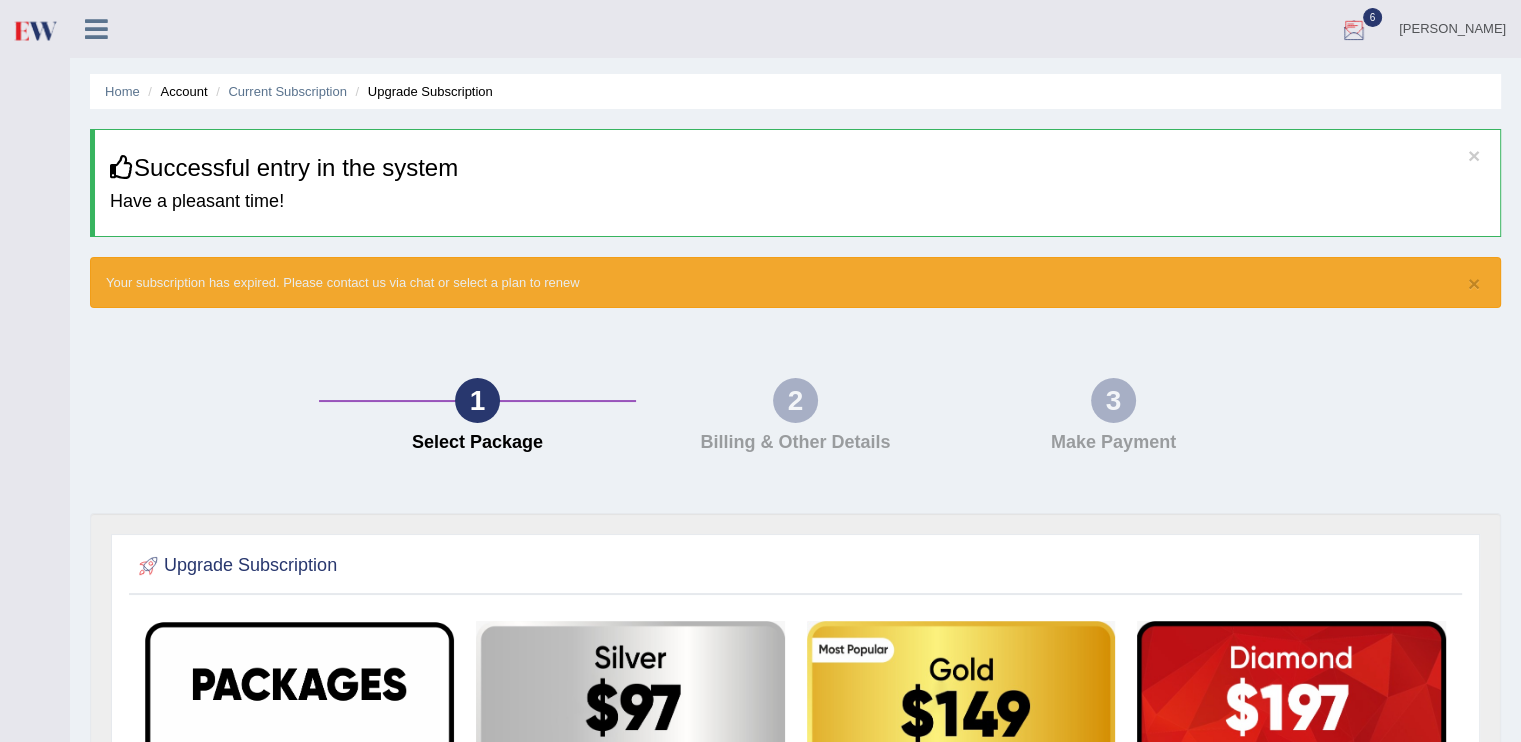 click at bounding box center [1354, 30] 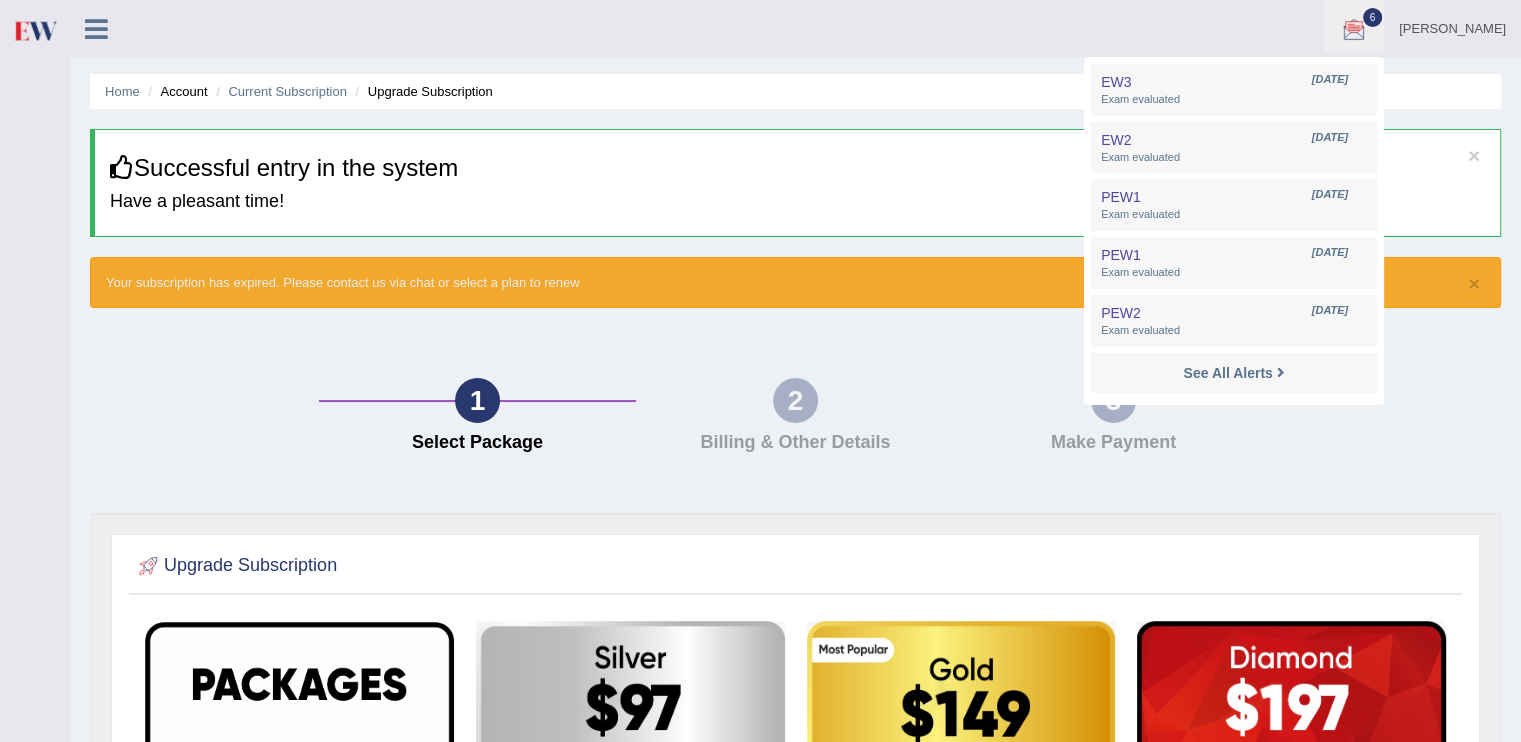 click on "Amanda
Toggle navigation
Username: reene14
Access Type: Online
Subscription: Diamond Package
Log out
6
EW3
Nov 28, 2024 EW2 Nov 19, 2024 PEW1 PEW1 PEW2" at bounding box center [1013, 28] 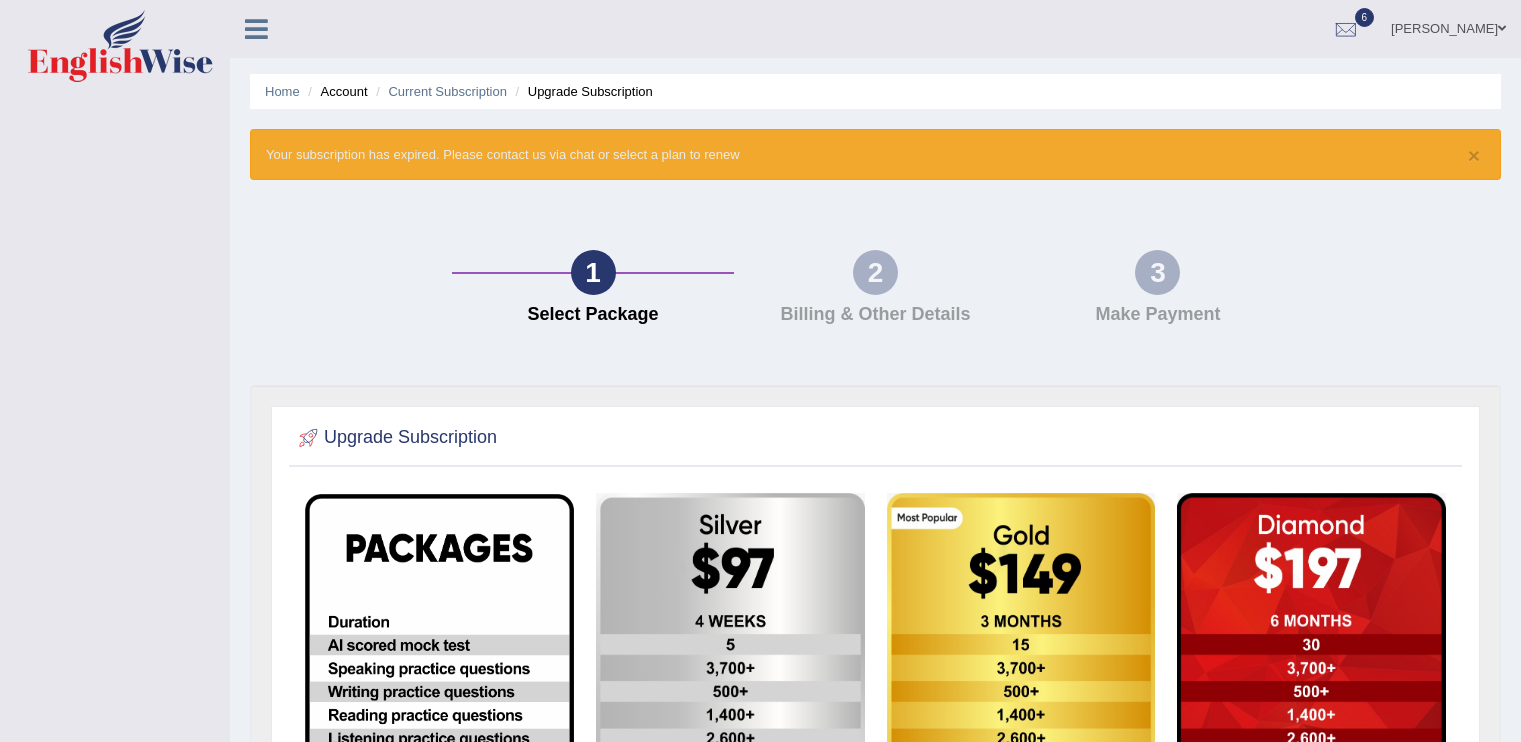 scroll, scrollTop: 0, scrollLeft: 0, axis: both 